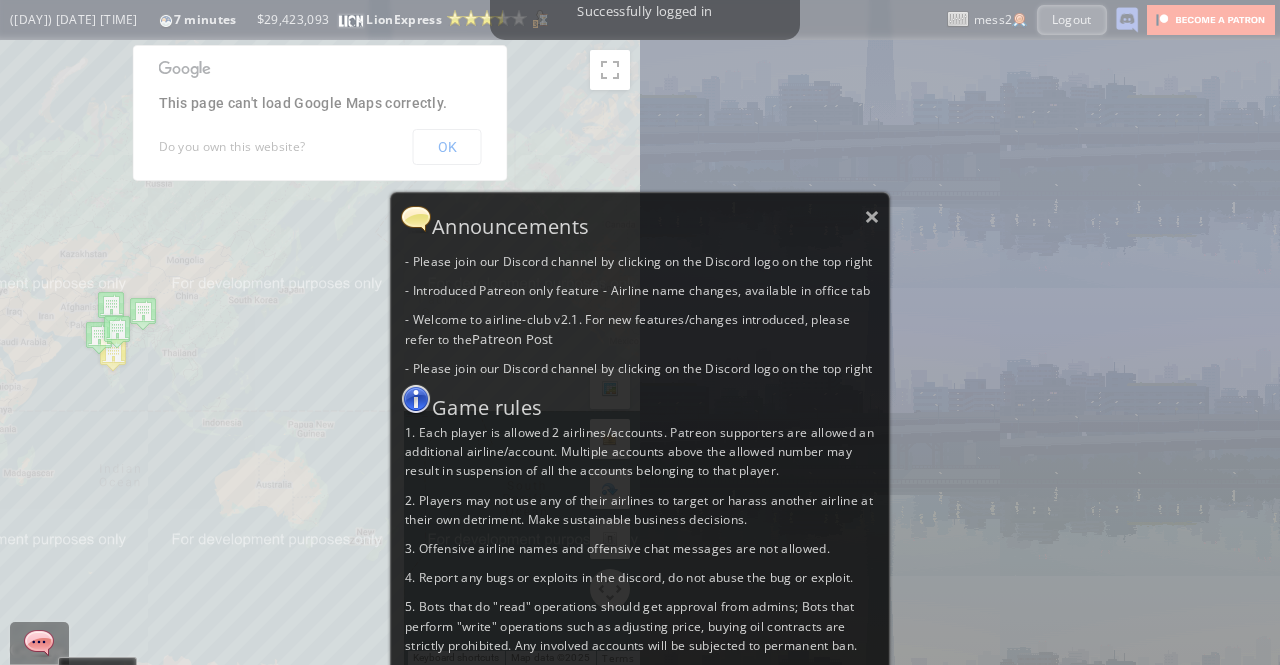 scroll, scrollTop: 0, scrollLeft: 0, axis: both 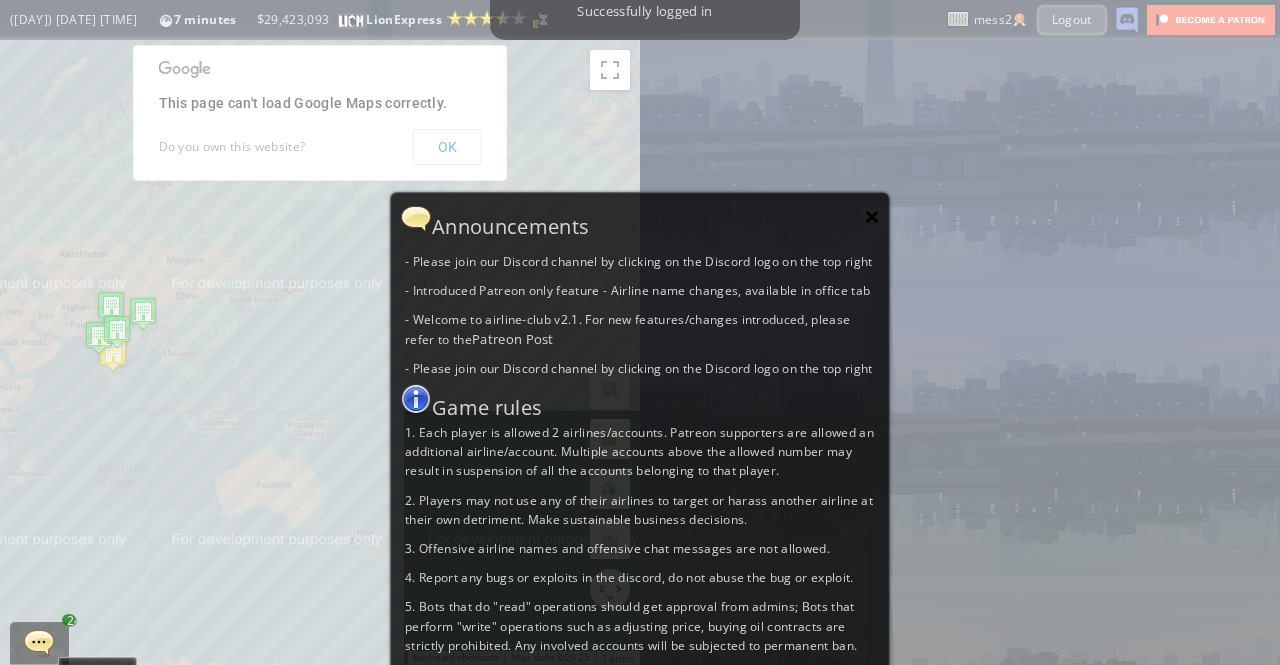 click on "×" at bounding box center [872, 216] 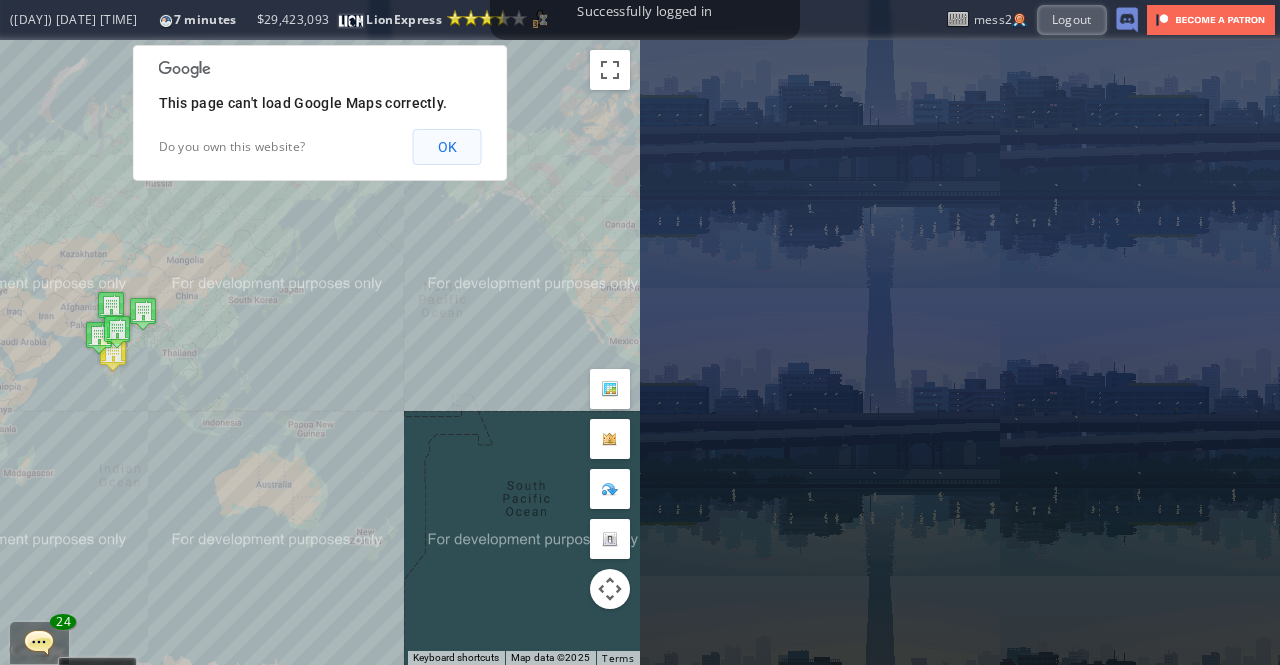 click on "OK" at bounding box center [447, 147] 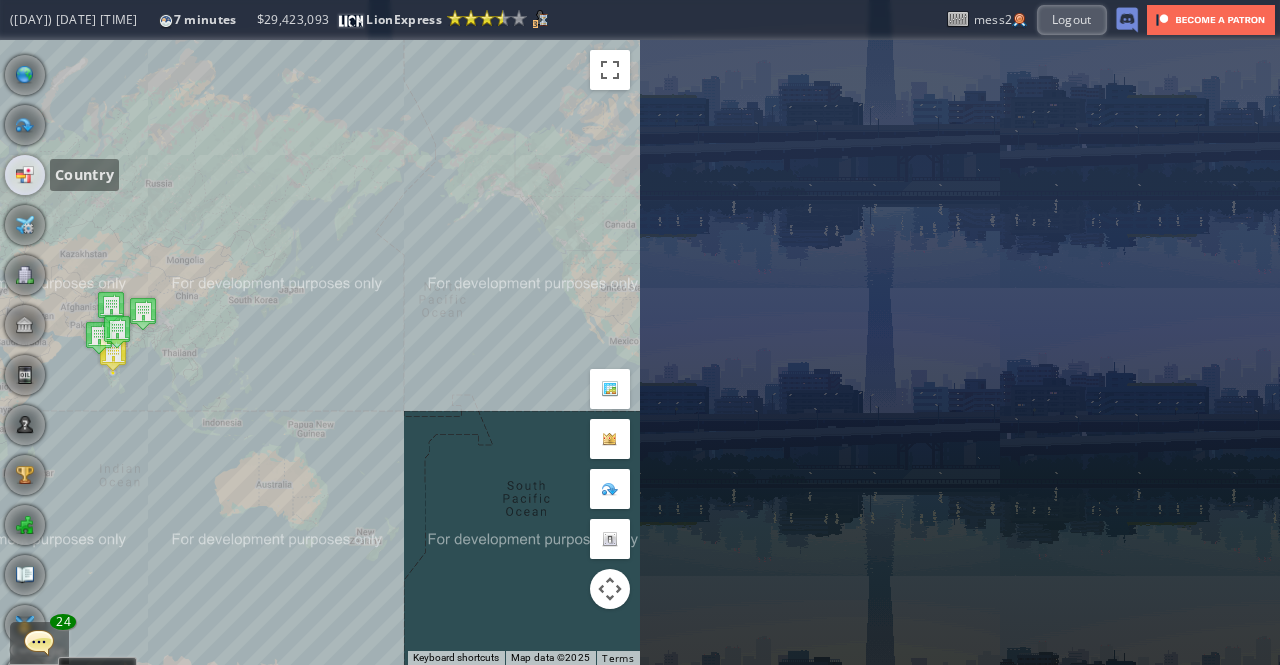 click at bounding box center (25, 175) 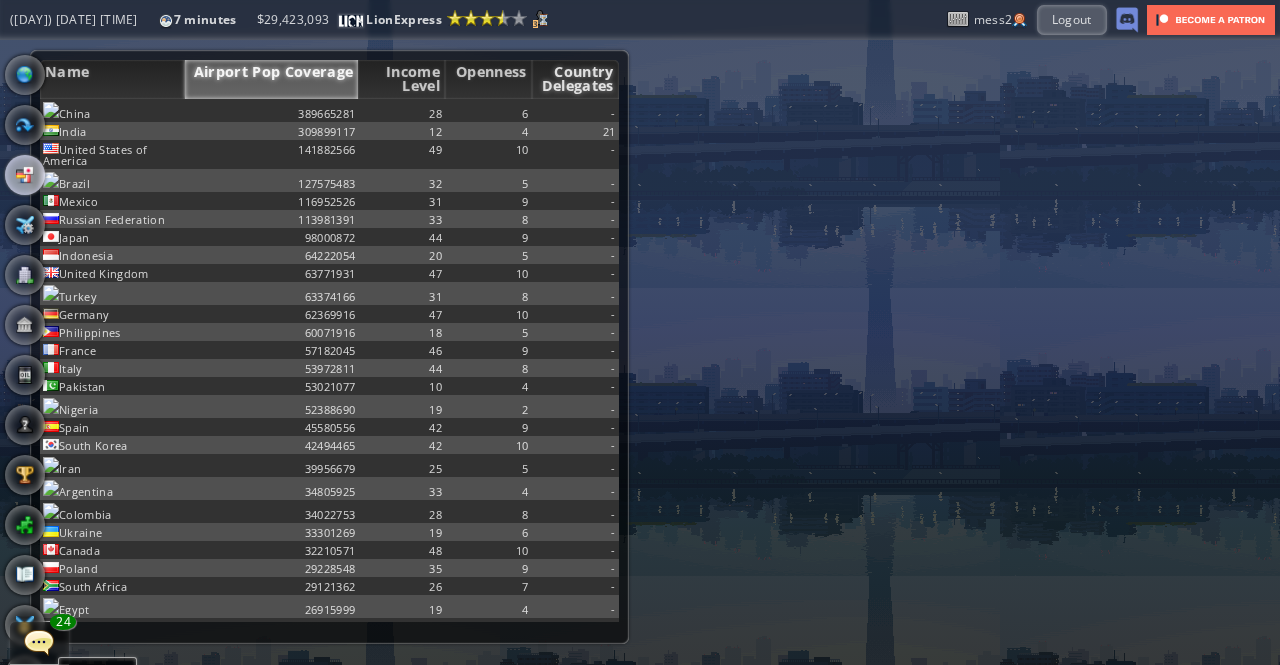 click on "Country Delegates" at bounding box center (575, 79) 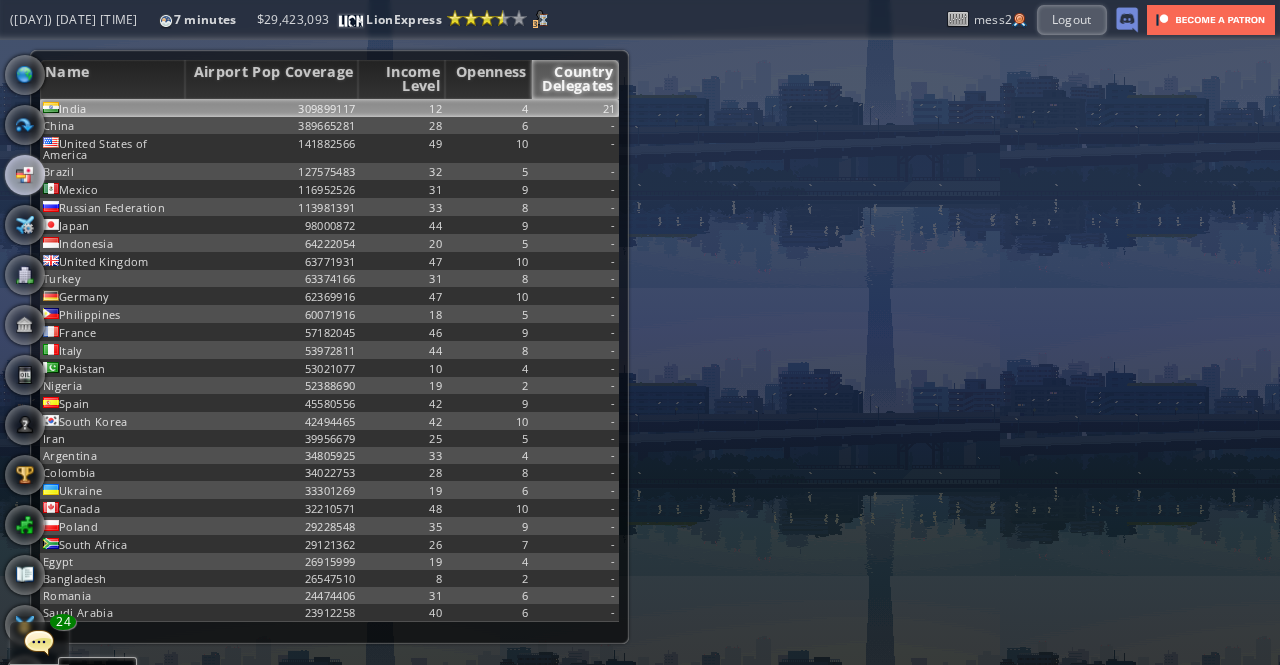 click on "21" at bounding box center (575, 108) 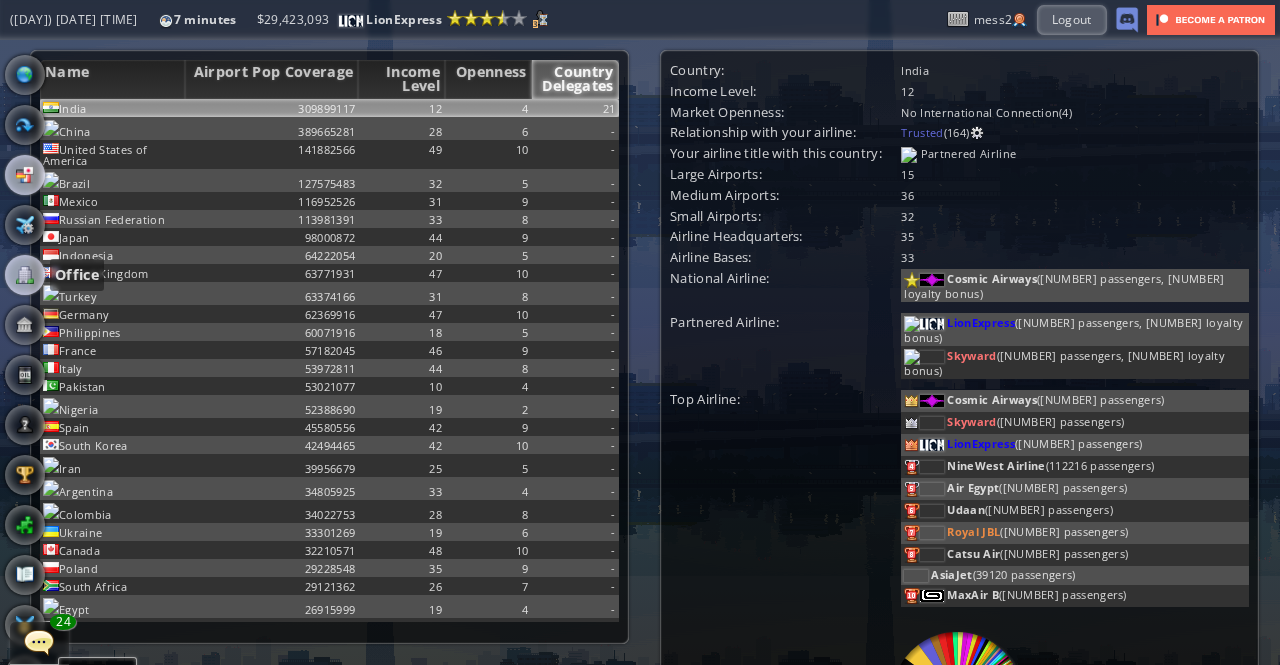 click at bounding box center [25, 275] 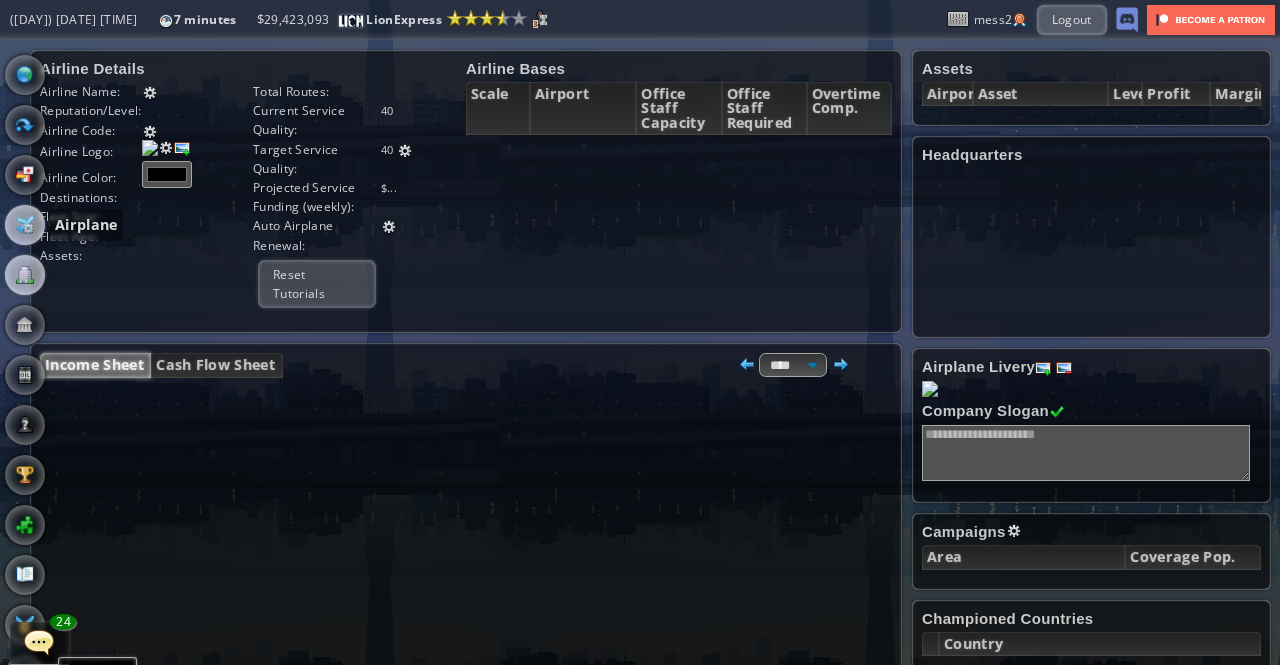 click at bounding box center [25, 225] 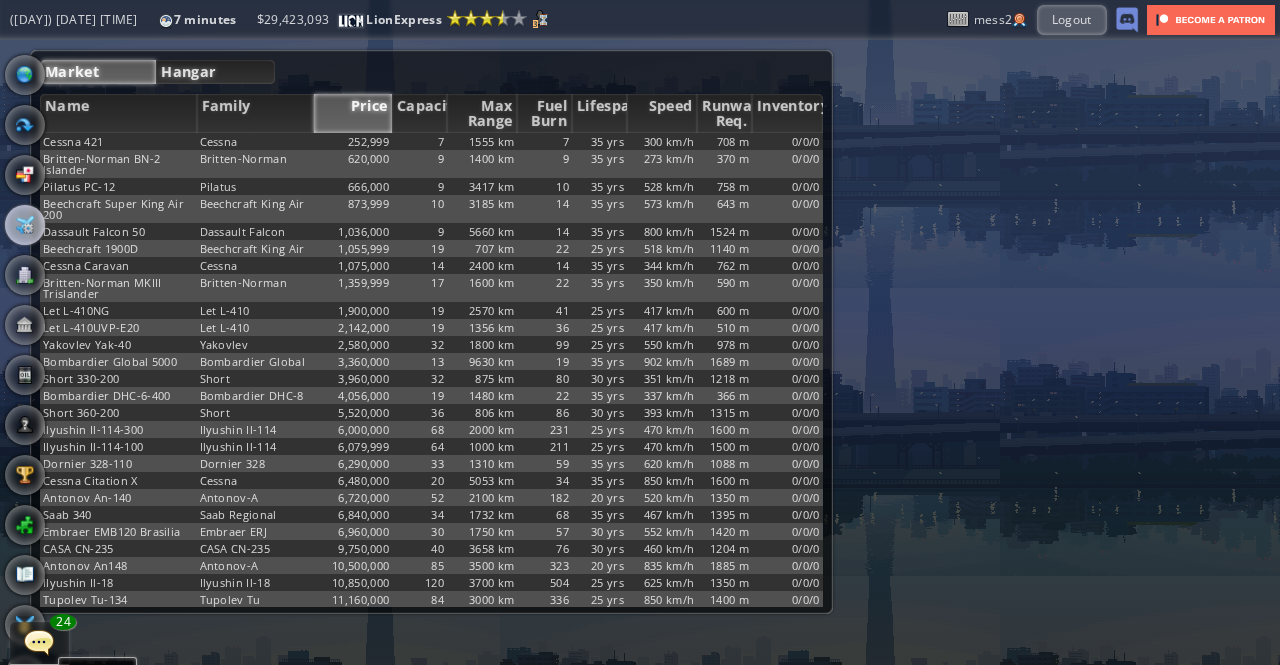 click on "Hangar" at bounding box center (215, 72) 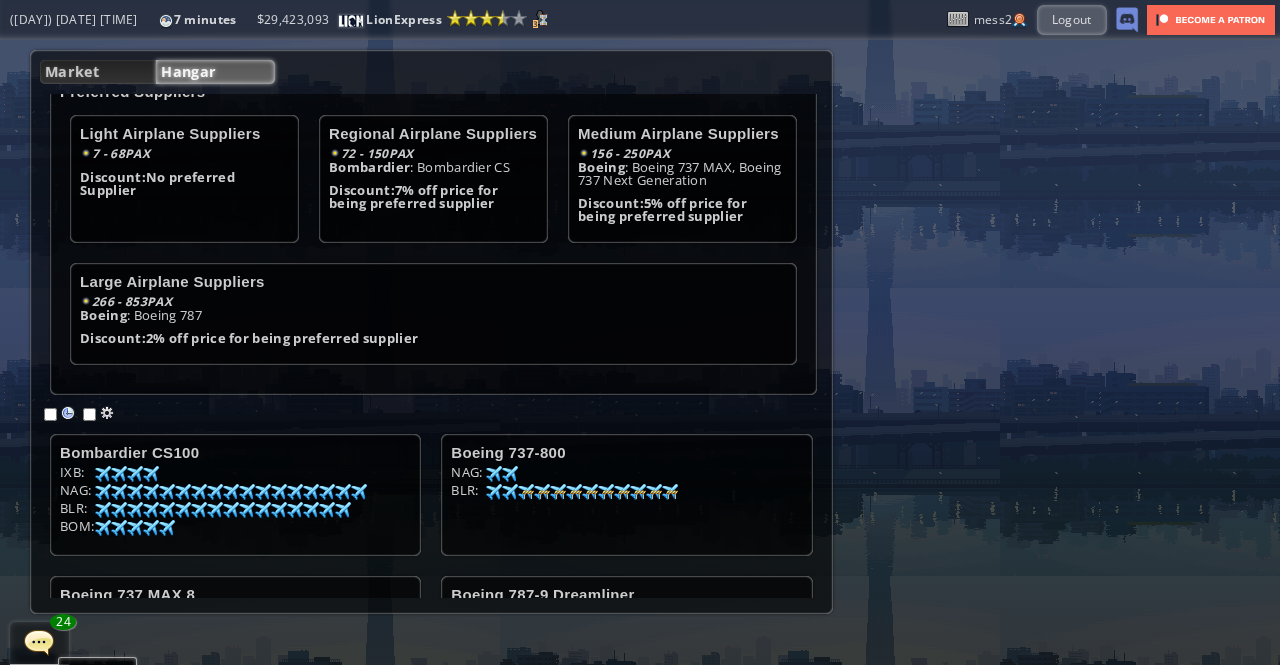 scroll, scrollTop: 247, scrollLeft: 0, axis: vertical 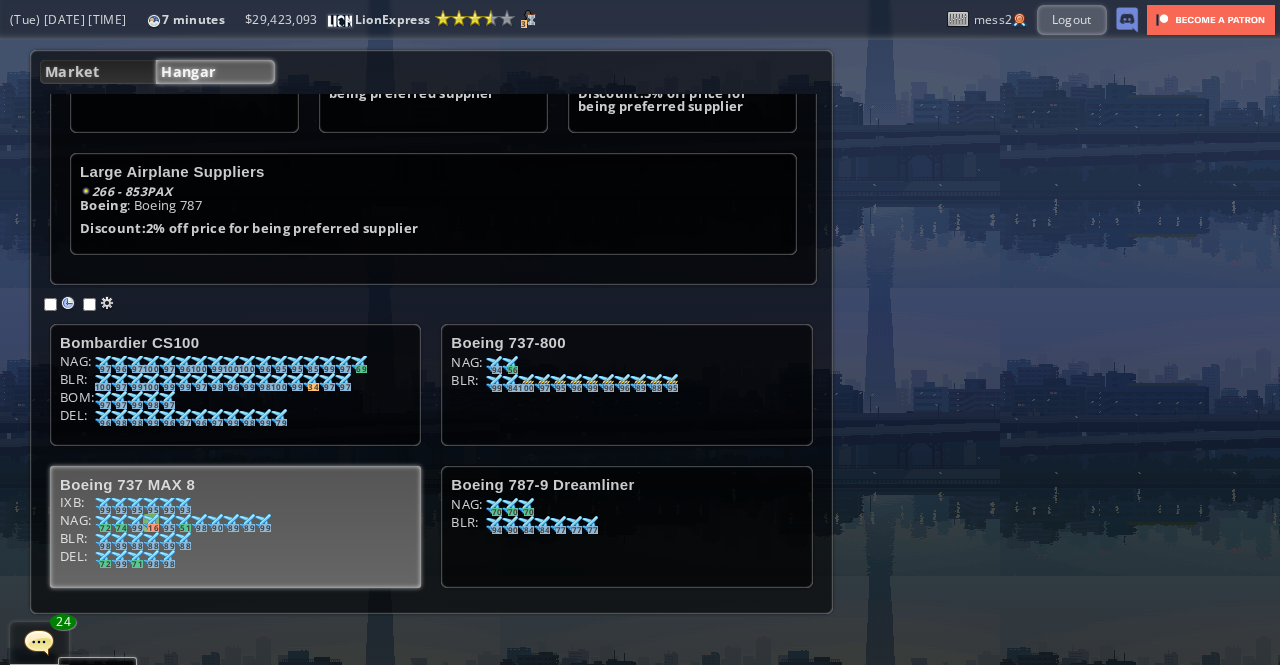 click on "16" at bounding box center [103, 351] 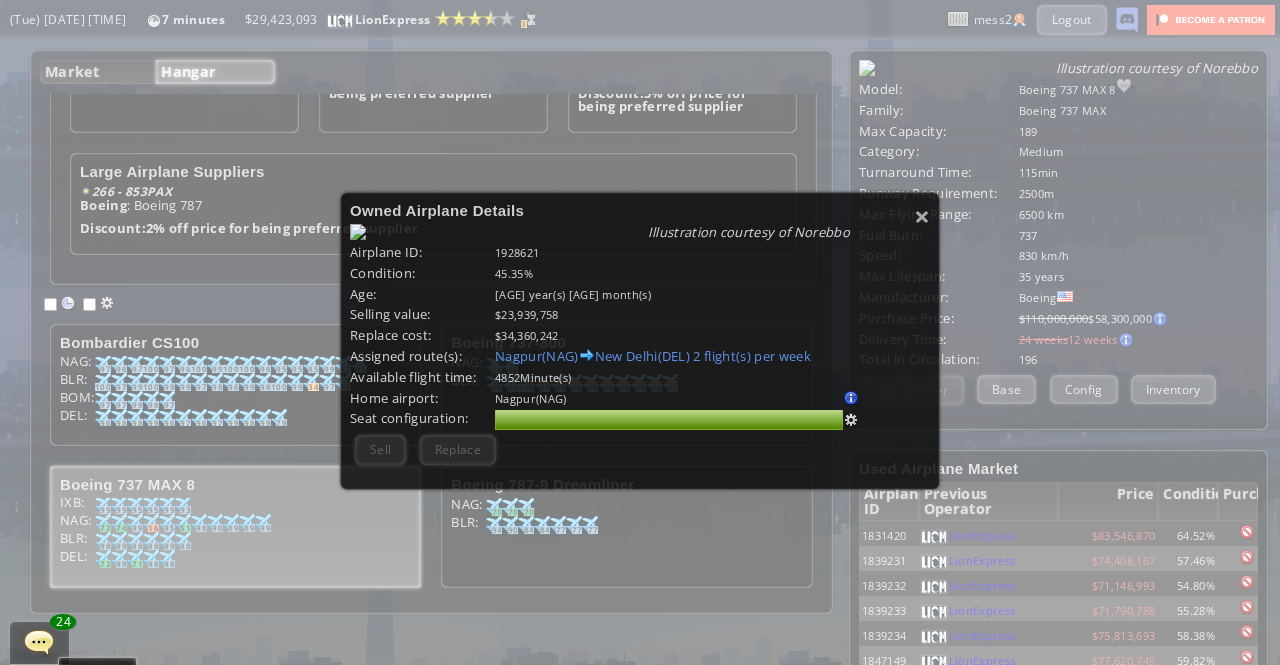 click on "[CITY](PBD) [CITY](DEL) 2 flight(s) per week" at bounding box center (712, 356) 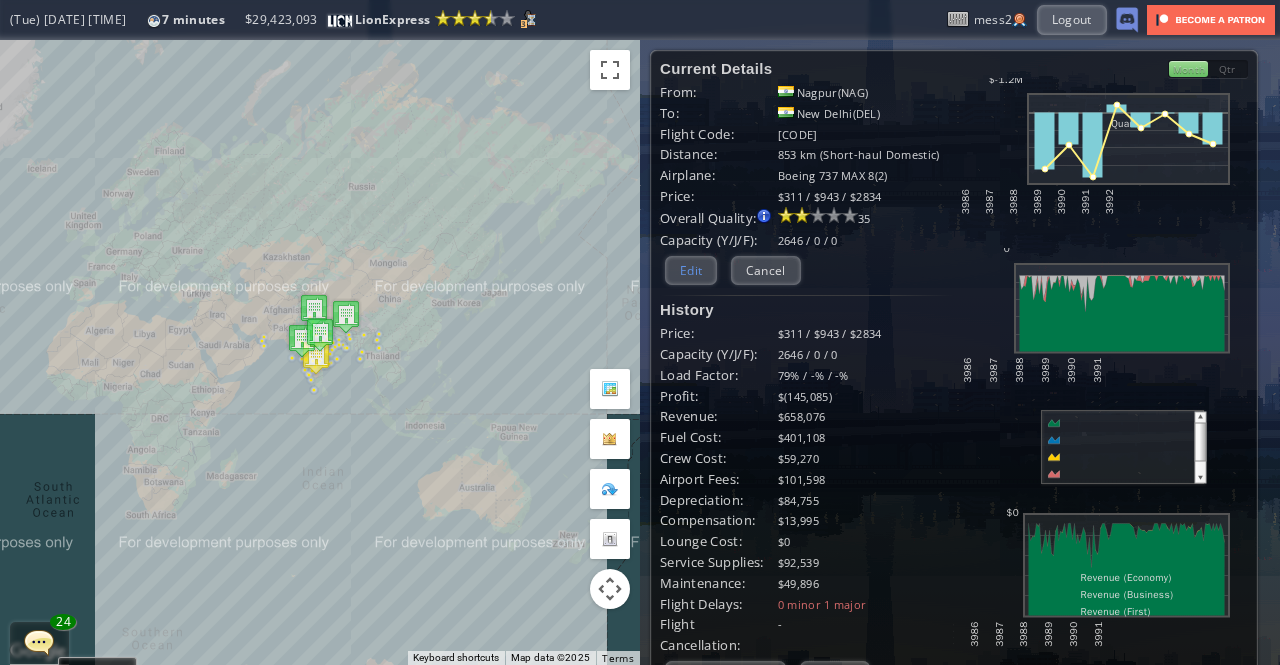 click on "Edit" at bounding box center [691, 270] 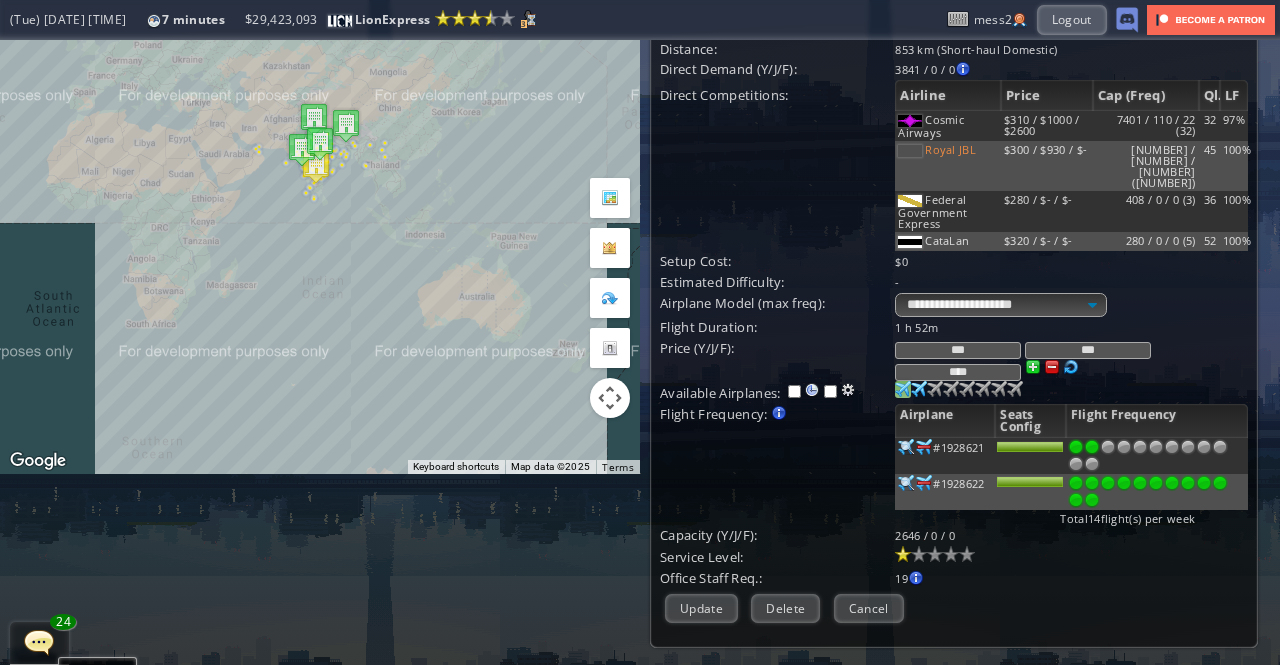 scroll, scrollTop: 200, scrollLeft: 0, axis: vertical 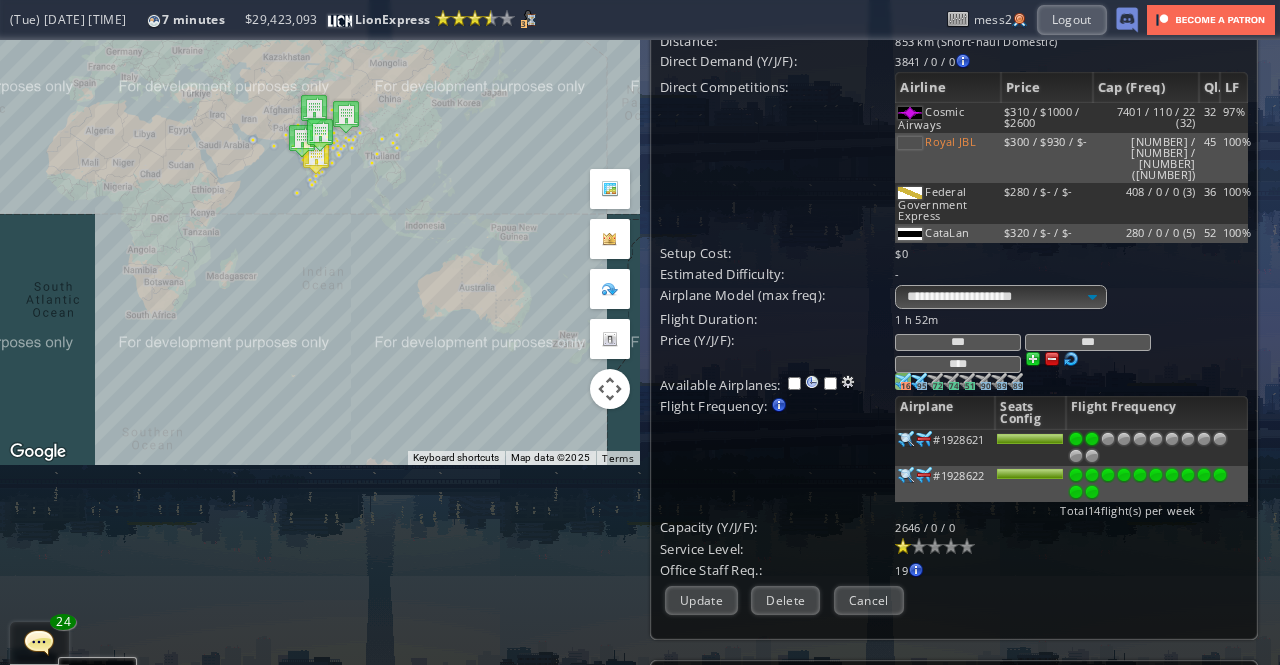 click on "16" at bounding box center (906, 386) 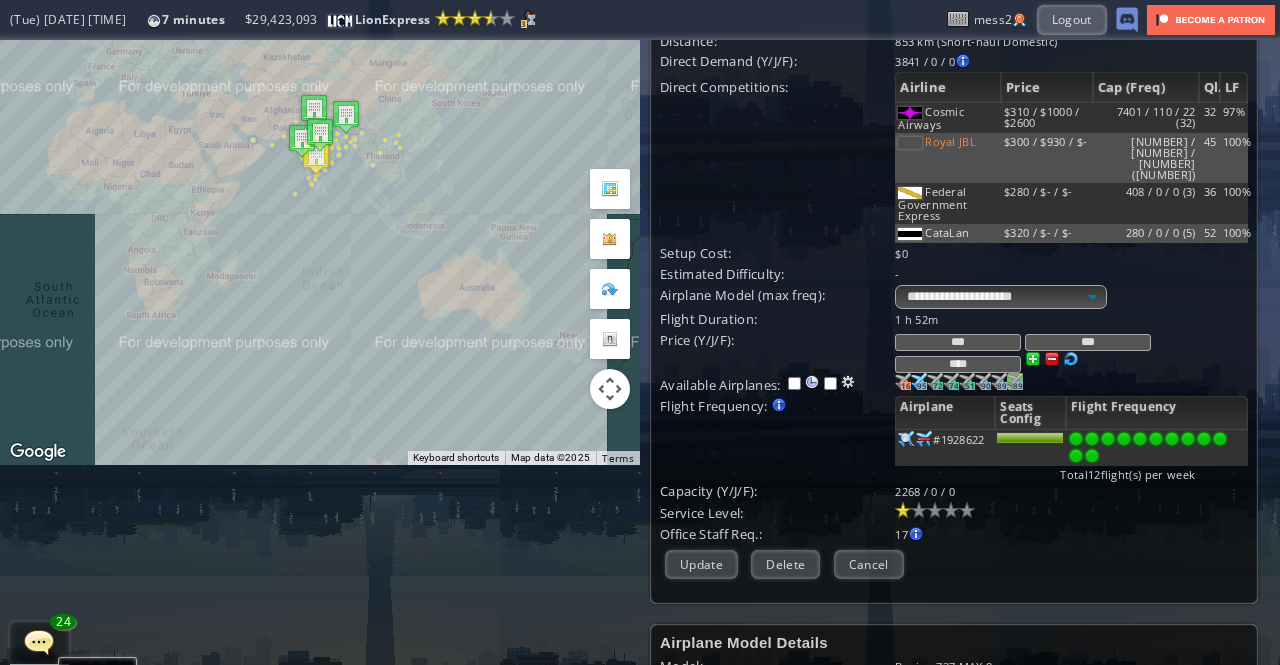 click at bounding box center [903, 381] 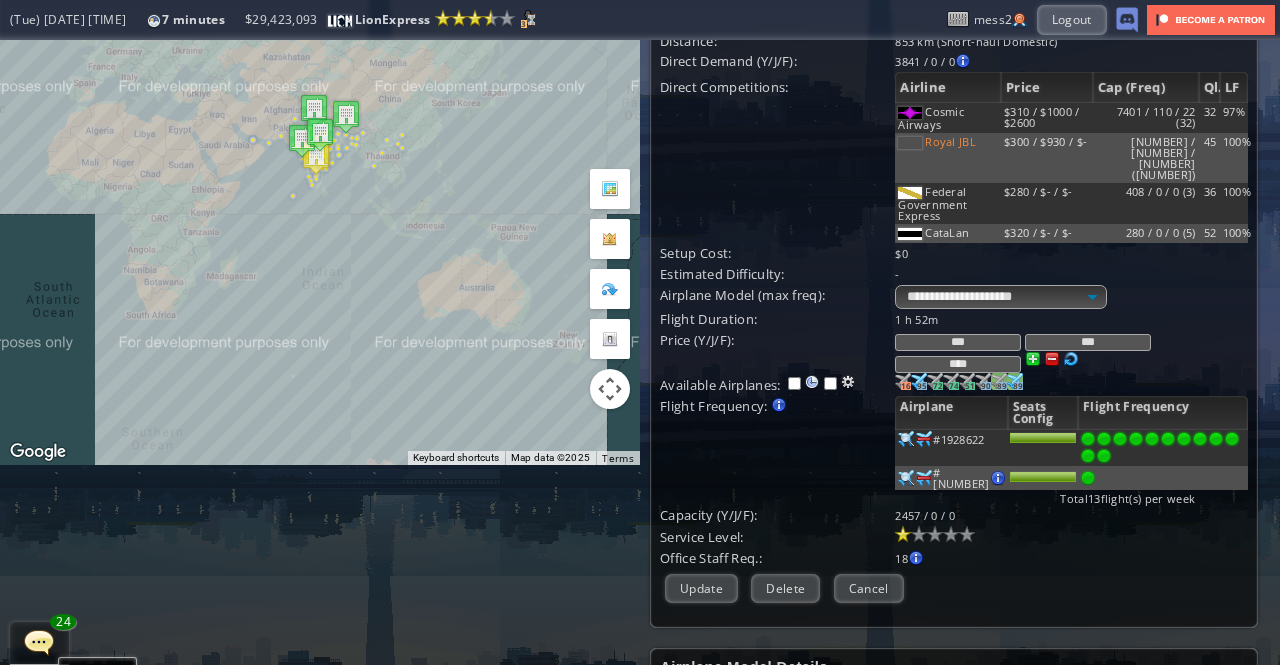 click on "89" at bounding box center [906, 386] 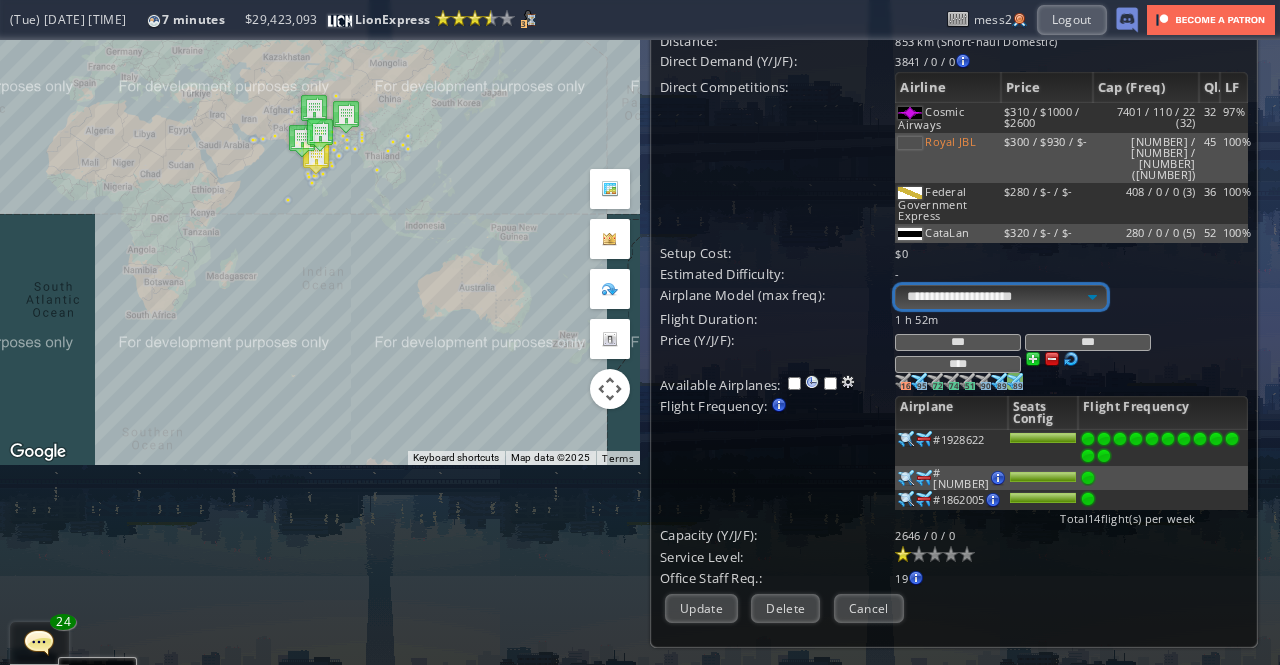 click on "**********" at bounding box center (1000, 297) 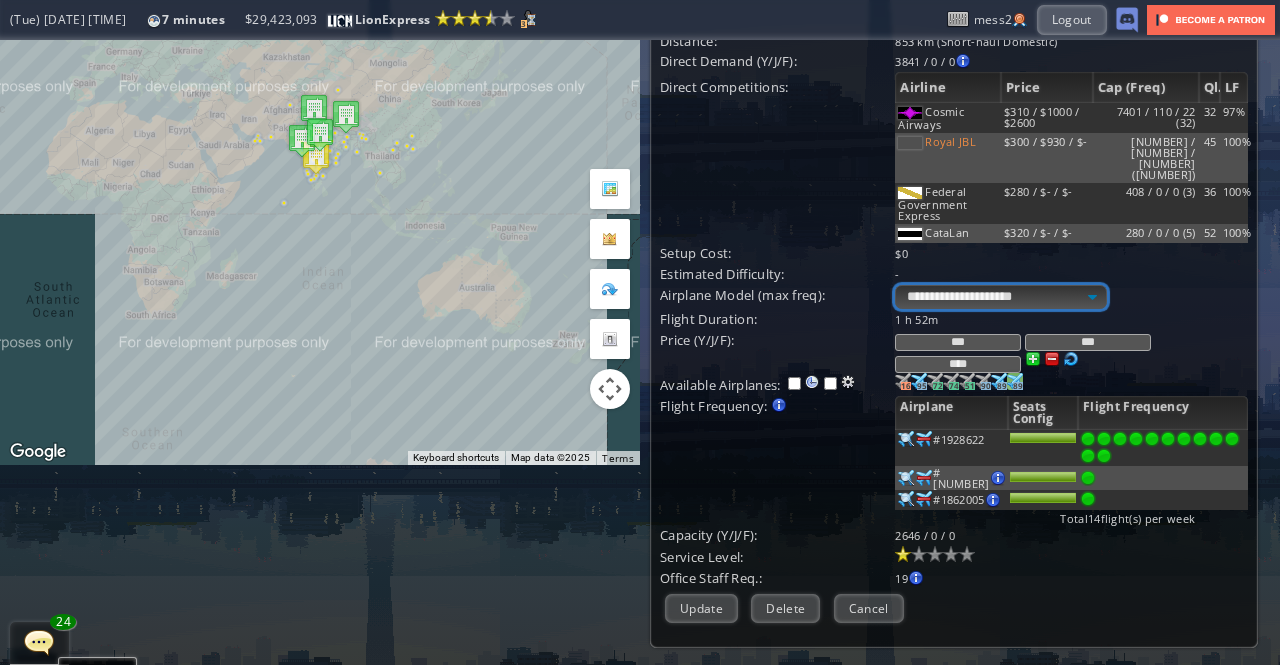 click on "**********" at bounding box center (1000, 297) 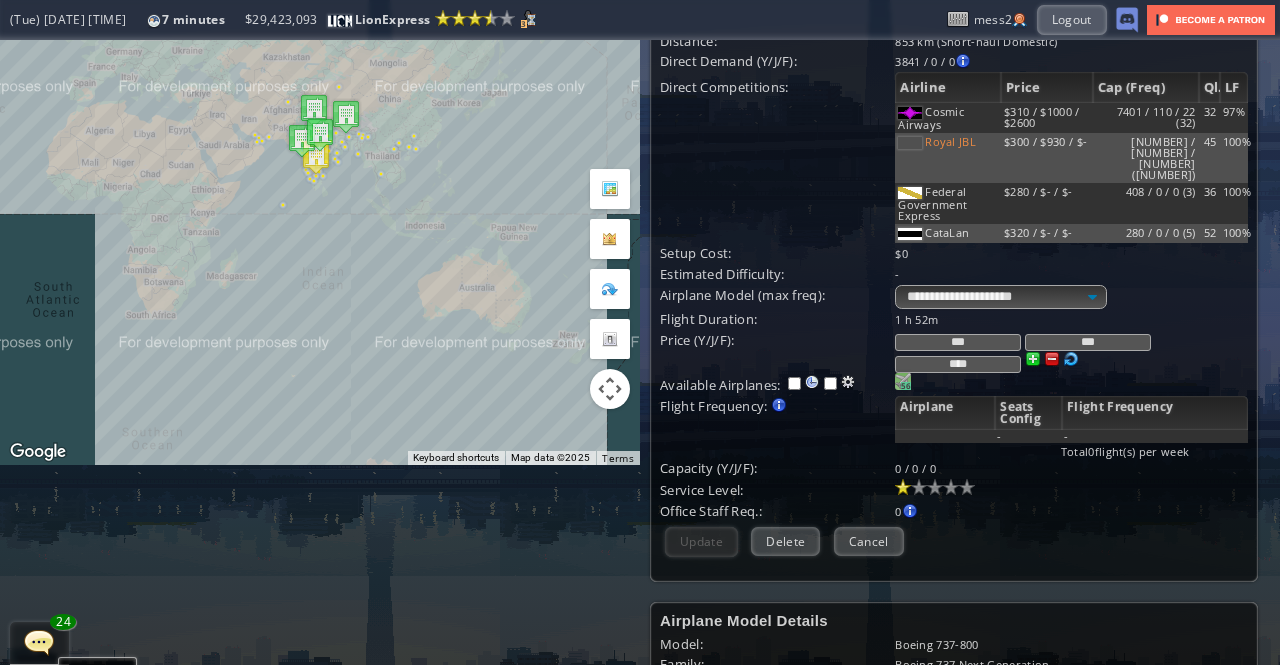 click on "56" at bounding box center [906, 386] 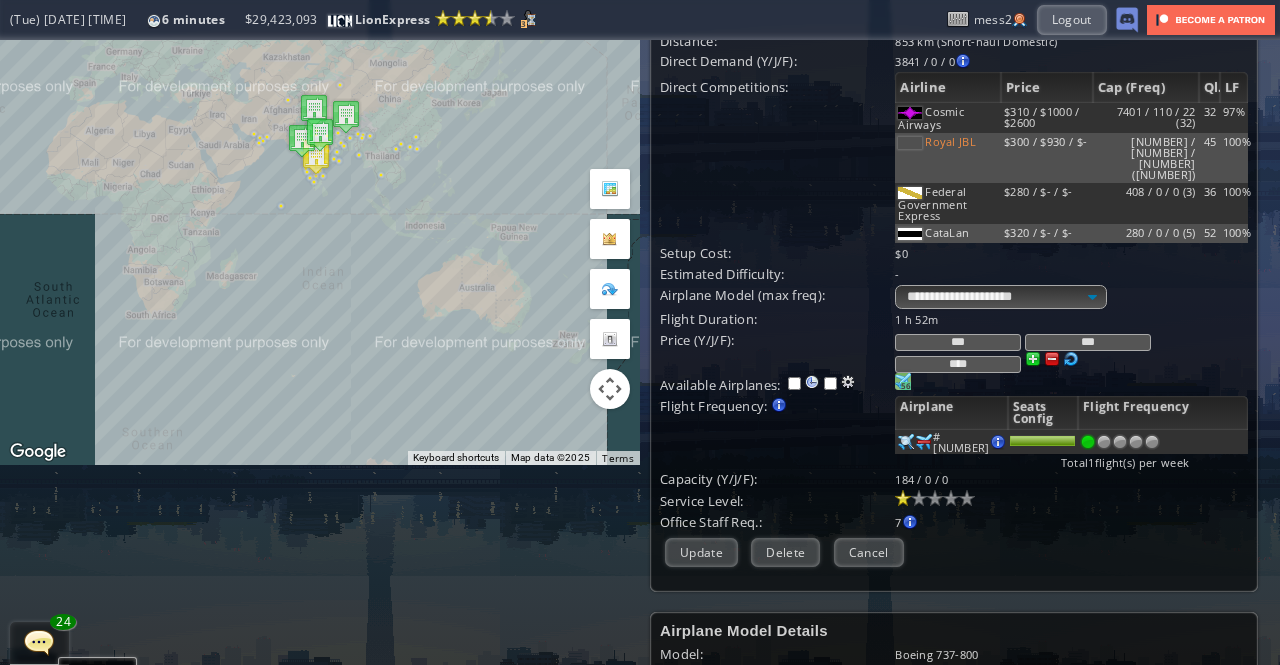 click on "56" at bounding box center (906, 386) 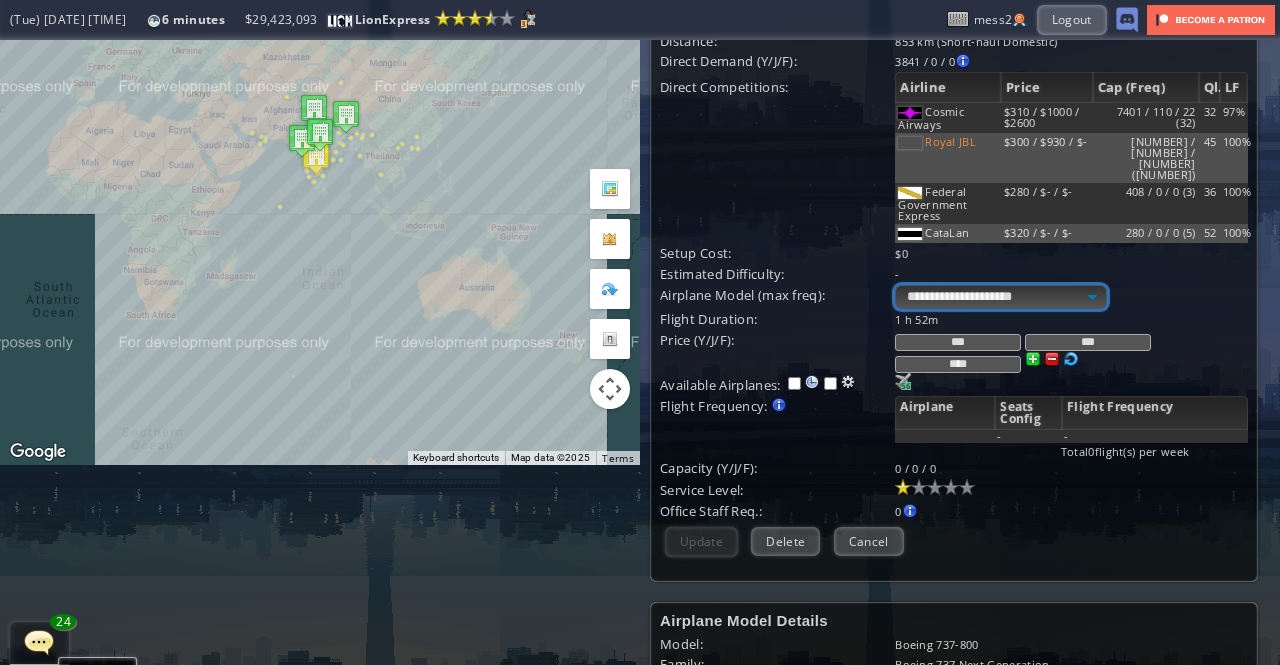 click on "**********" at bounding box center (1000, 297) 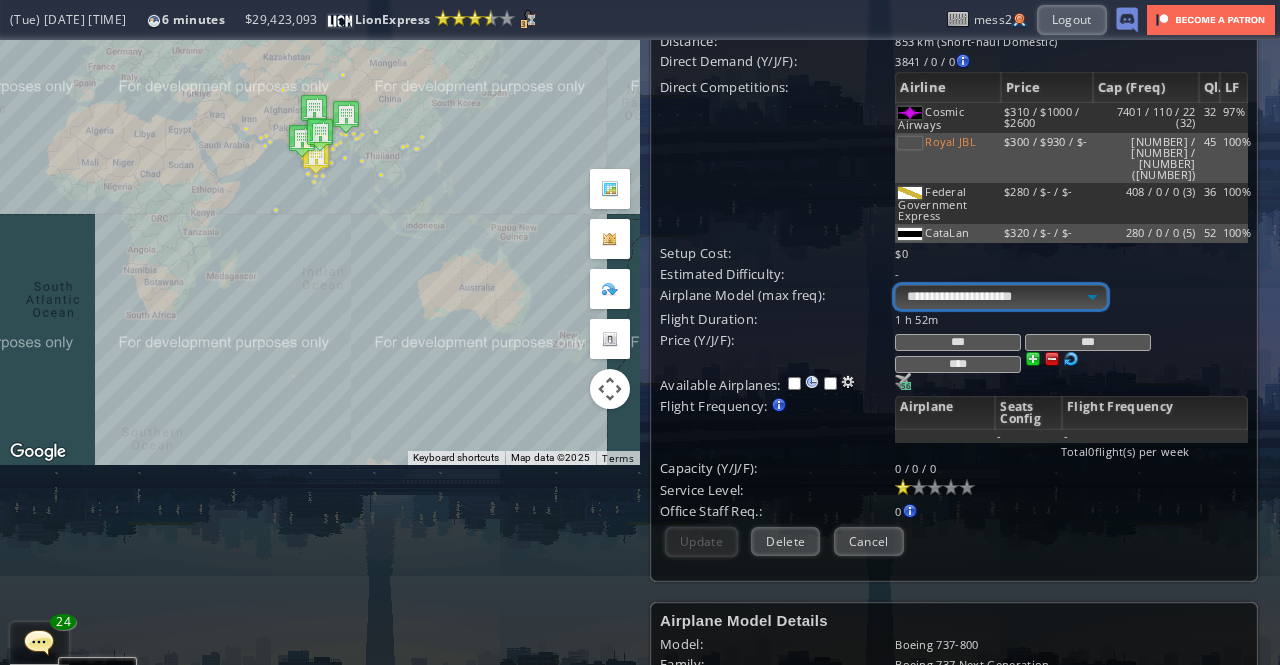 select on "**" 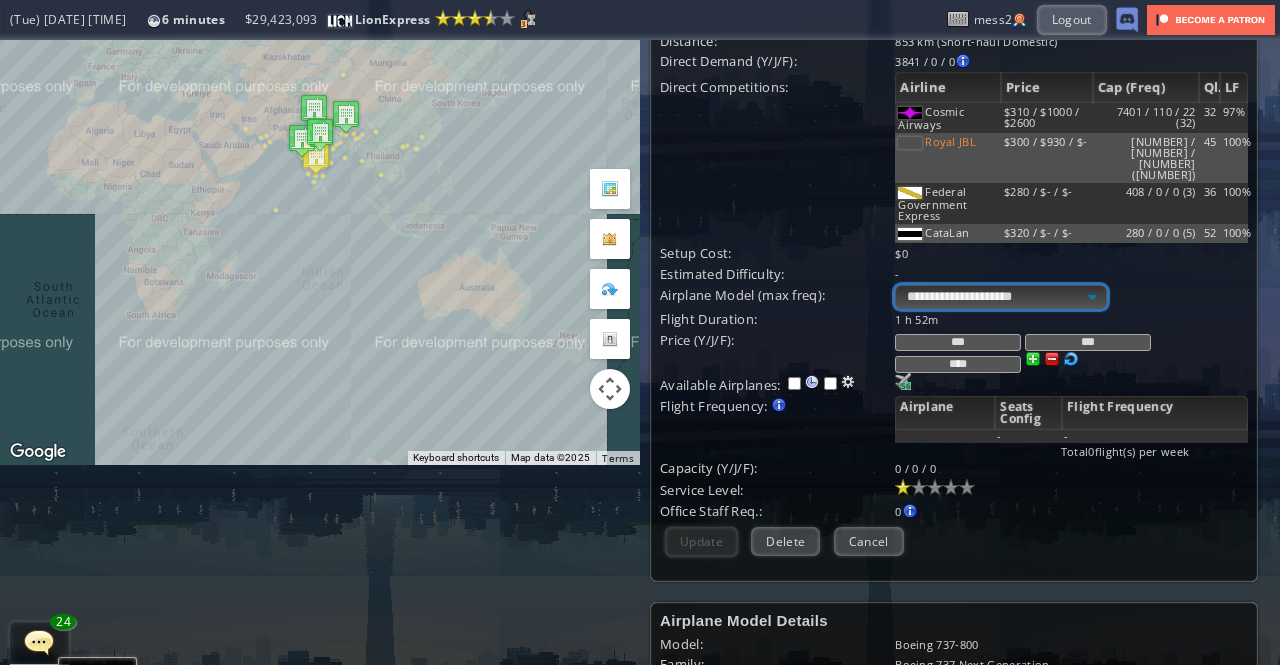 click on "**********" at bounding box center (1000, 297) 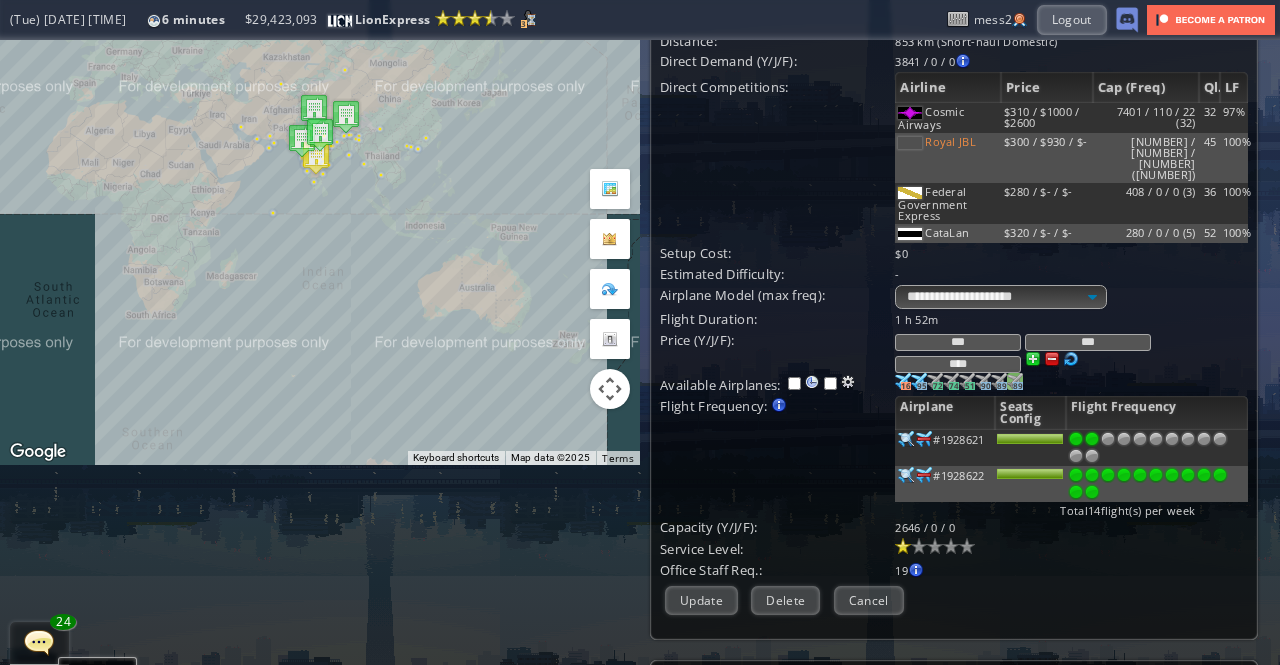 click at bounding box center [903, 381] 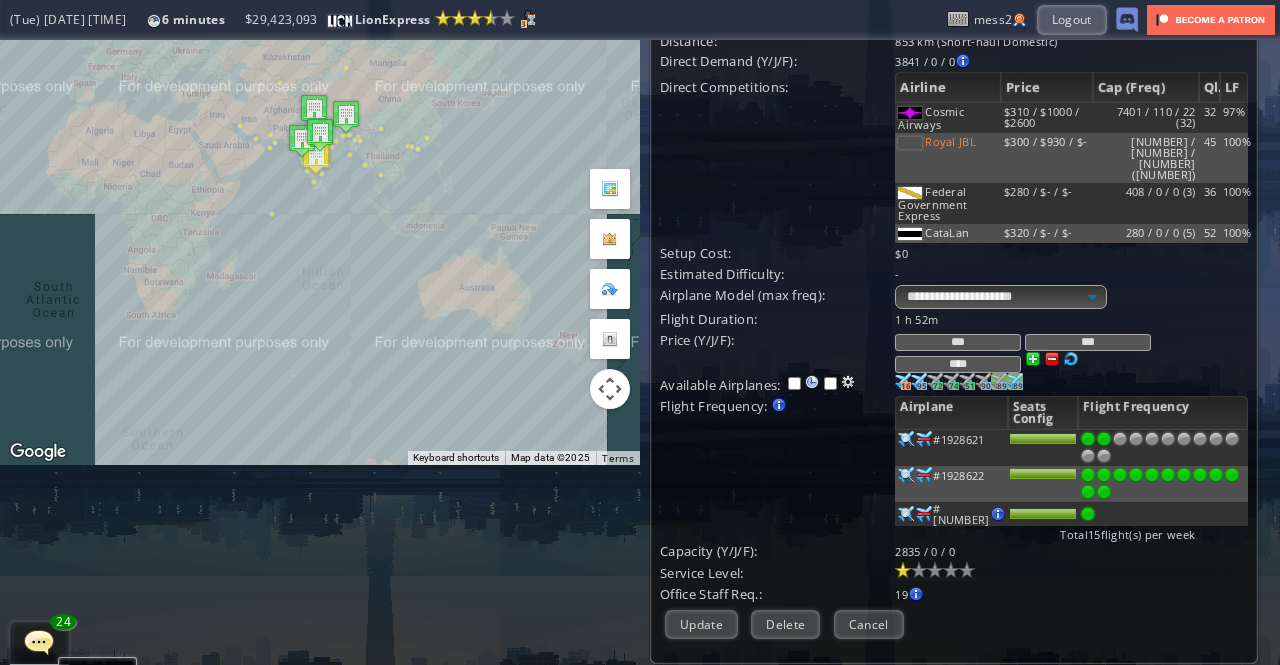 click at bounding box center [903, 381] 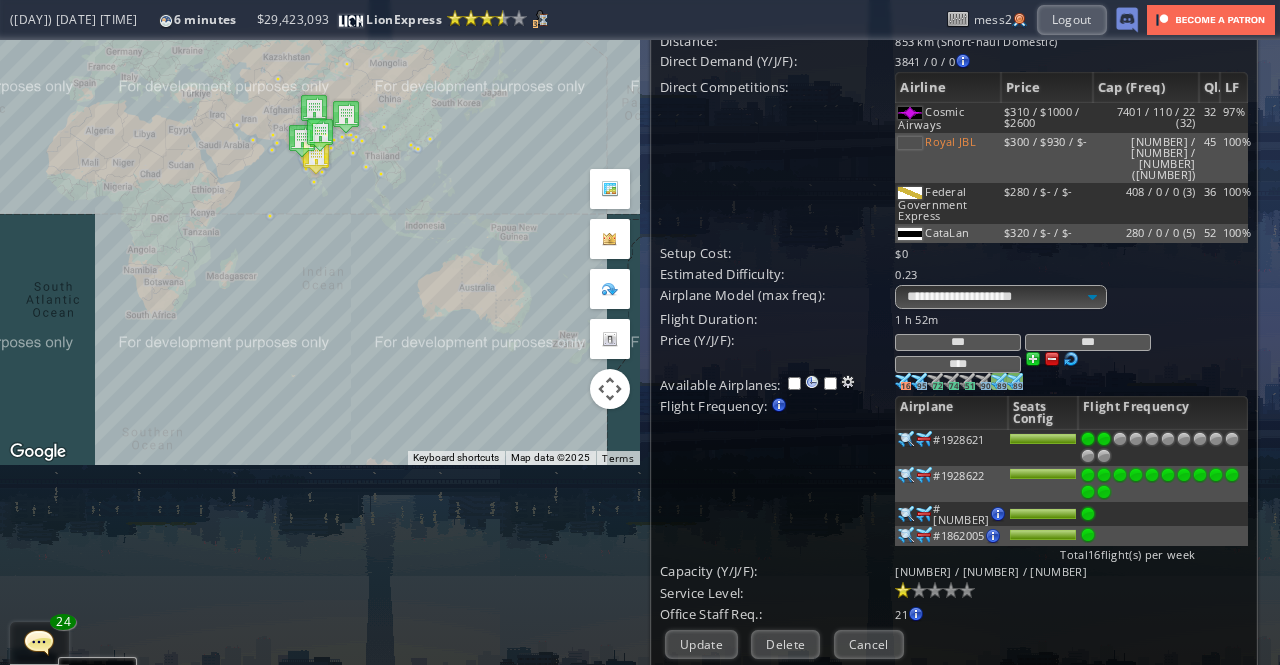 click at bounding box center (906, 439) 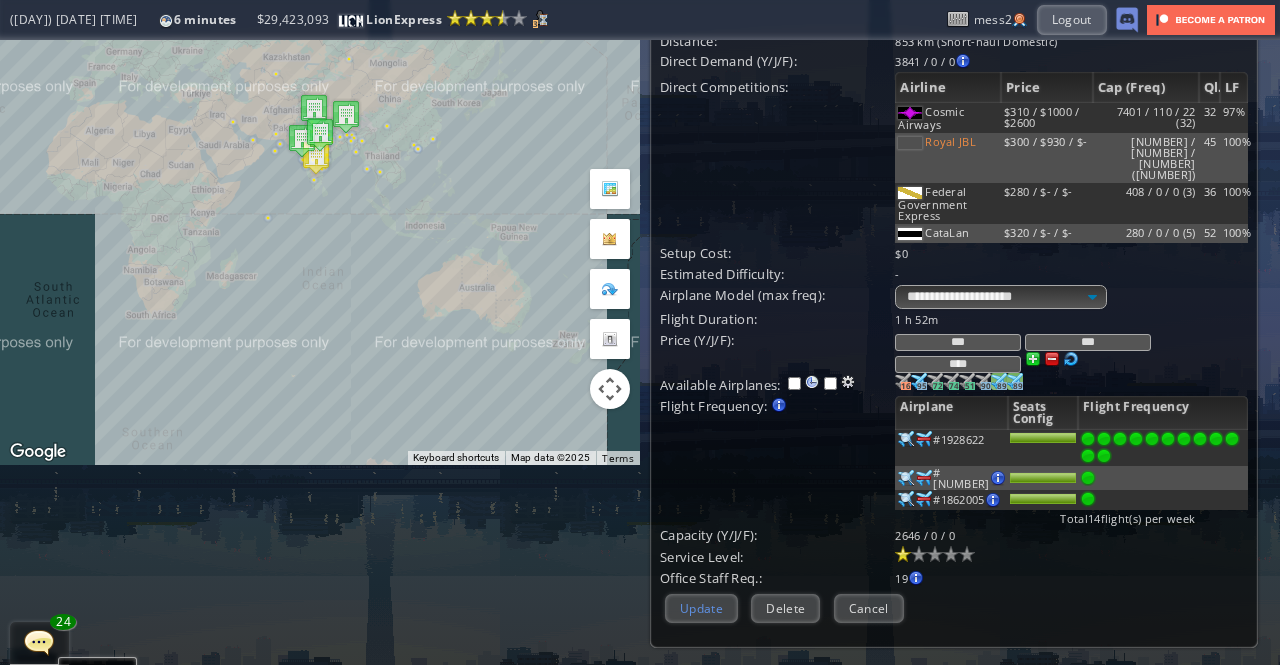 click on "Update" at bounding box center (701, 608) 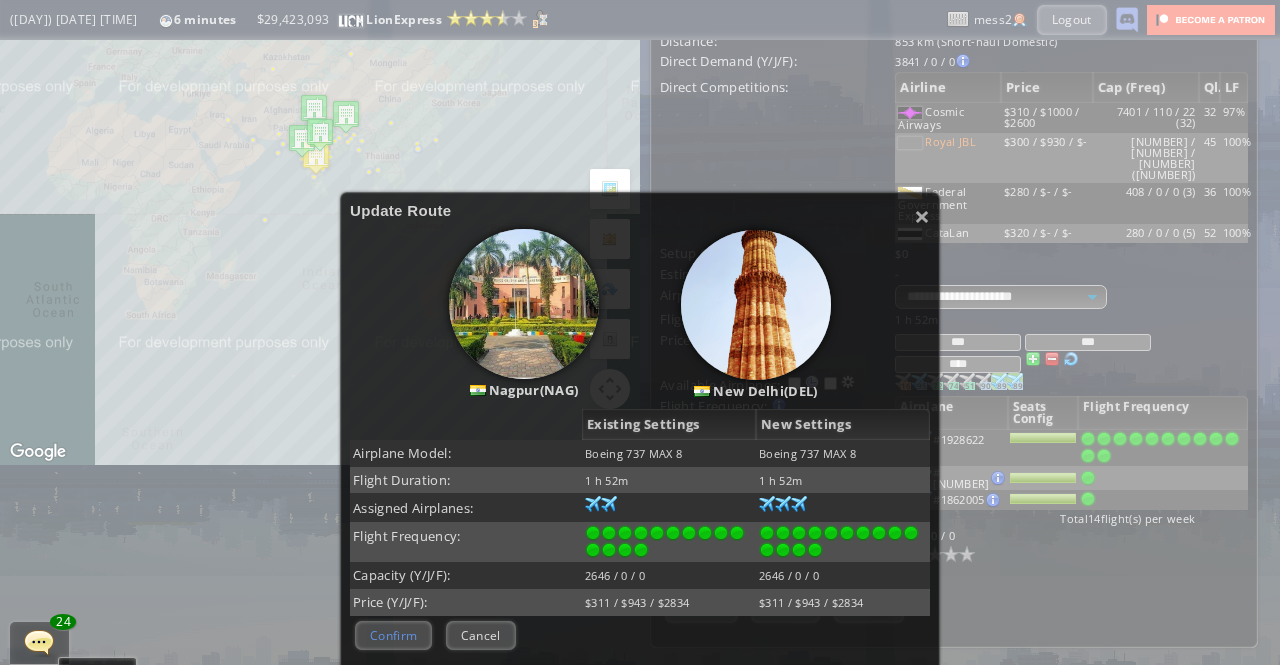 click on "Confirm" at bounding box center [393, 635] 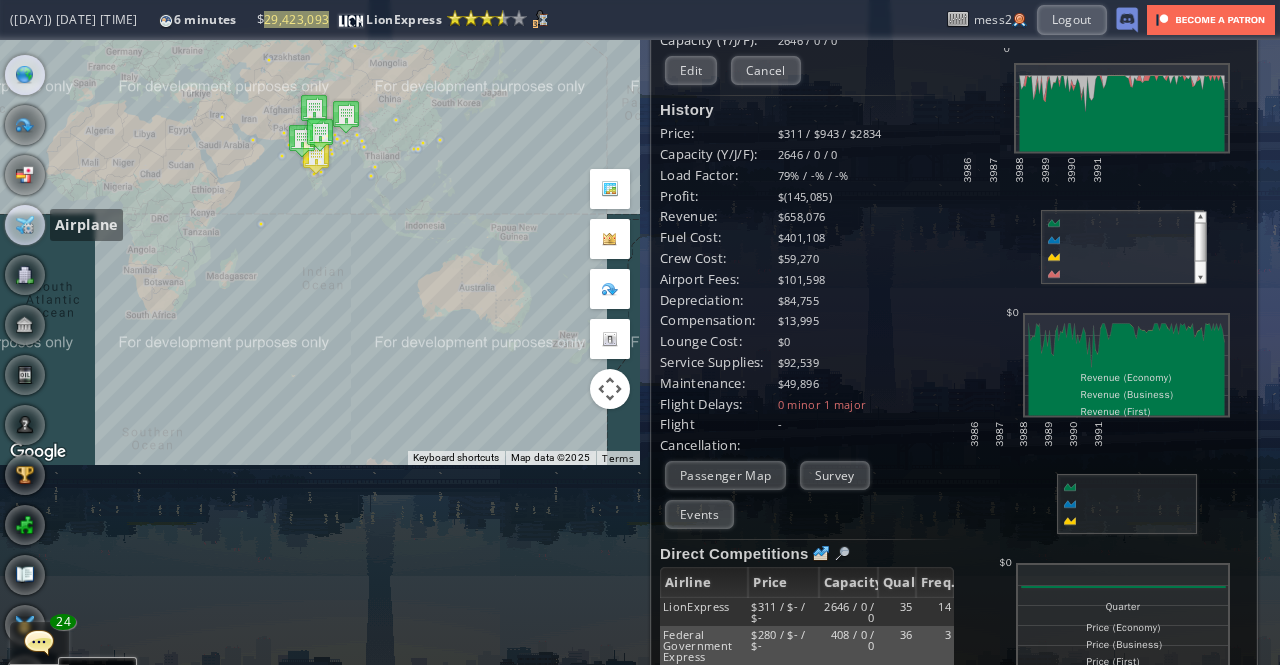 click at bounding box center (25, 225) 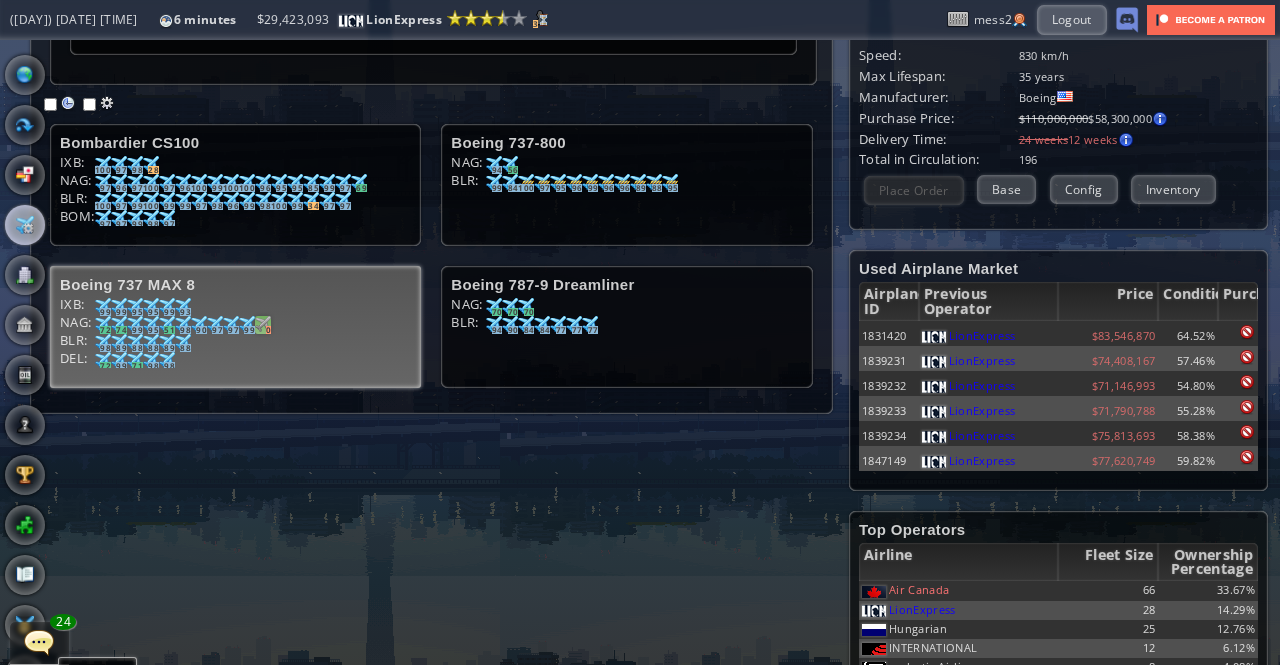 click at bounding box center [103, 164] 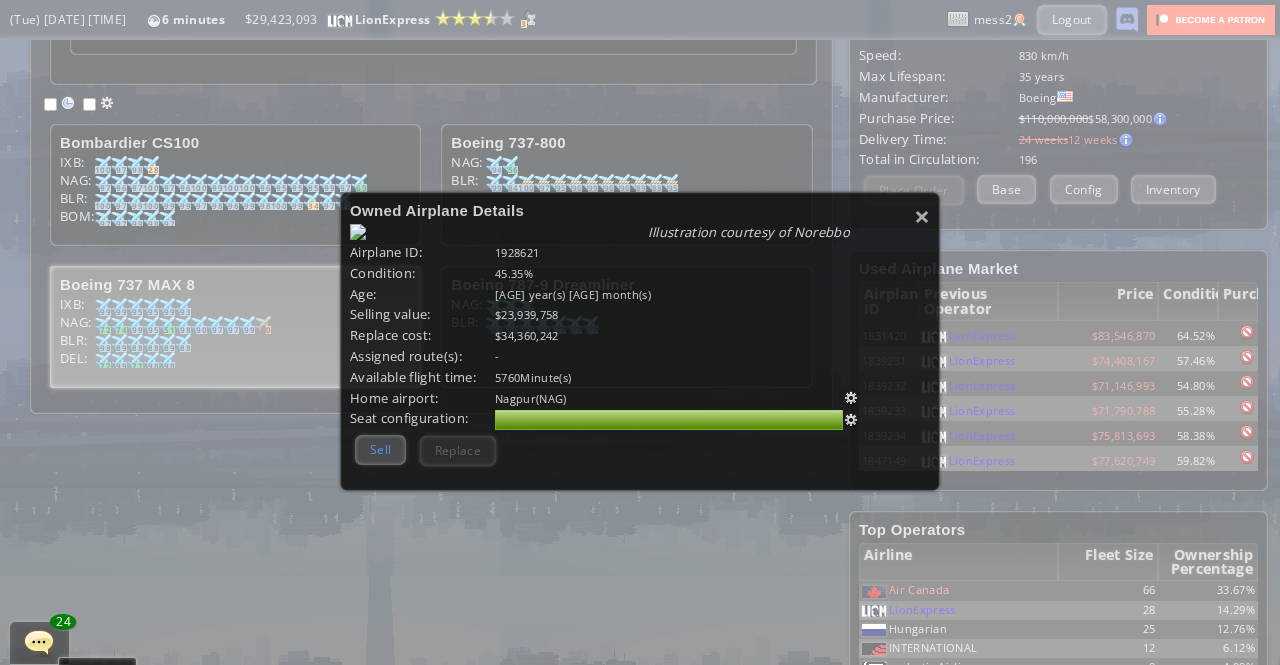 click on "Sell" at bounding box center [380, 449] 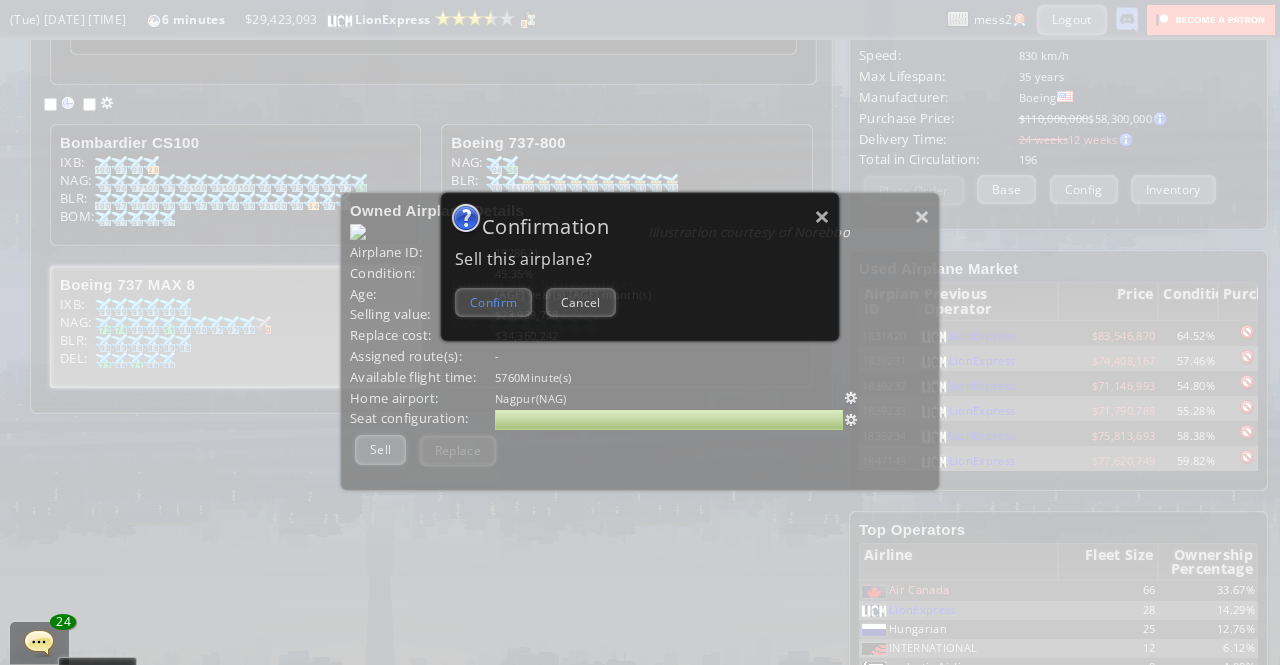click on "Confirm" at bounding box center [493, 302] 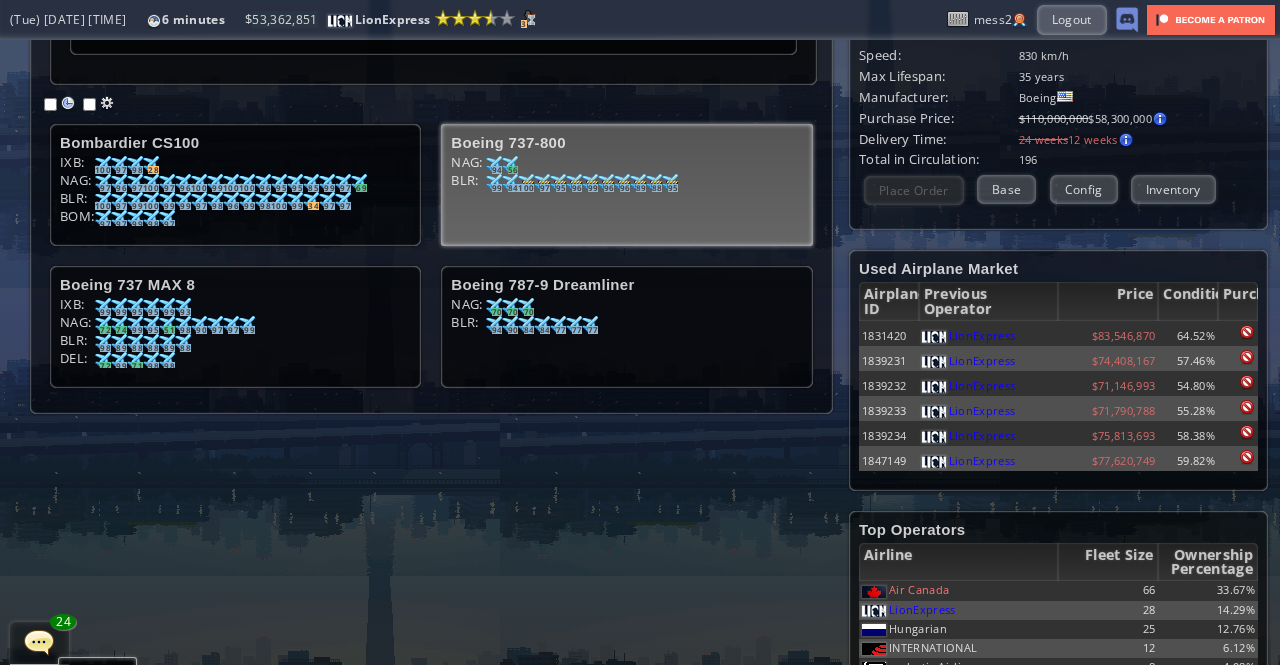 click on "NAG: [NUMBER] [NUMBER] [NUMBER] [NUMBER]" at bounding box center [235, 165] 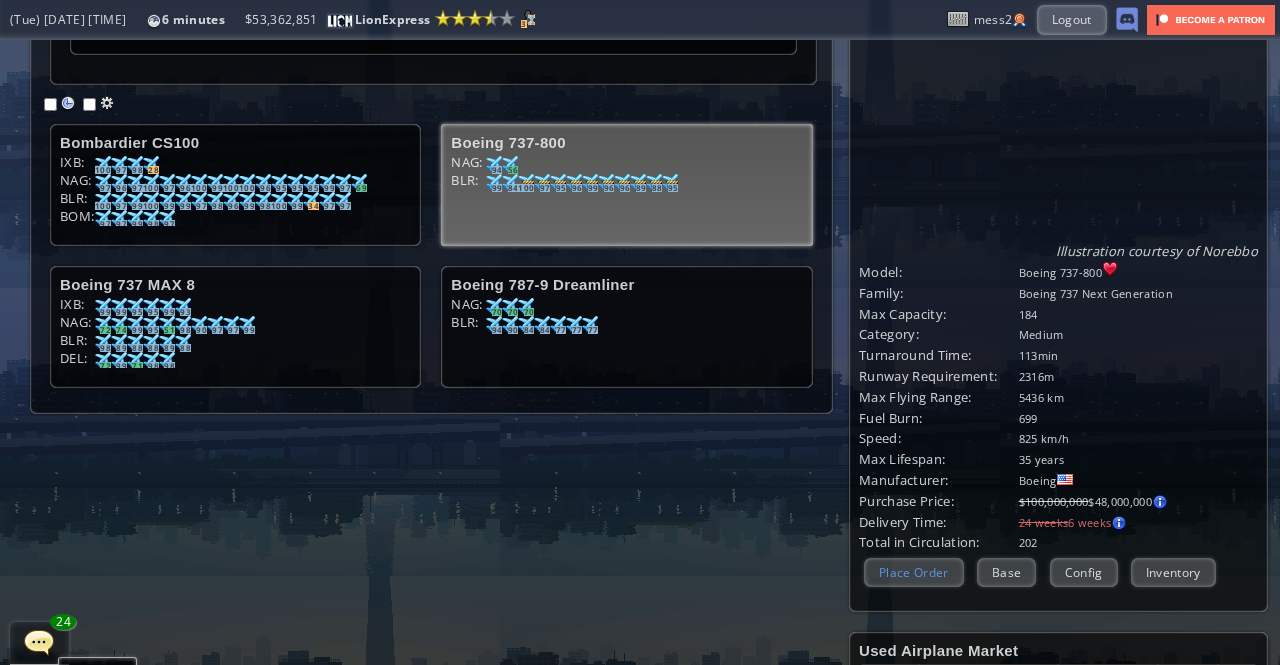 click on "Place Order" at bounding box center [914, 572] 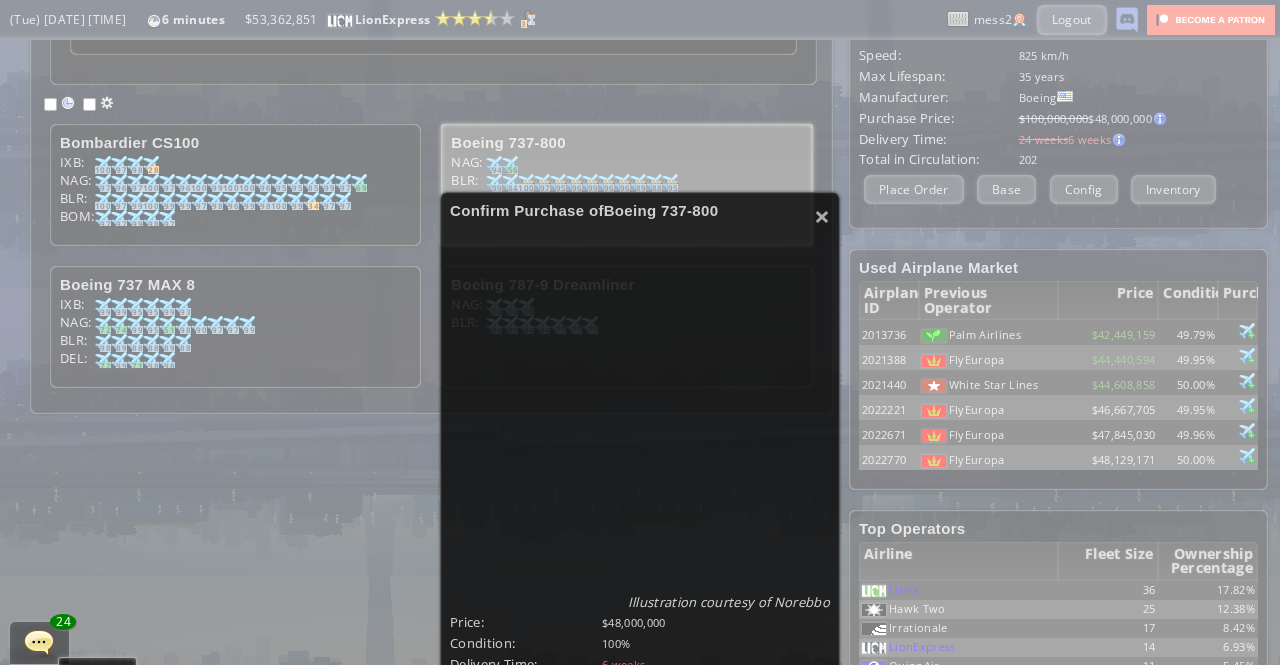 click on "Place Order" at bounding box center (505, 782) 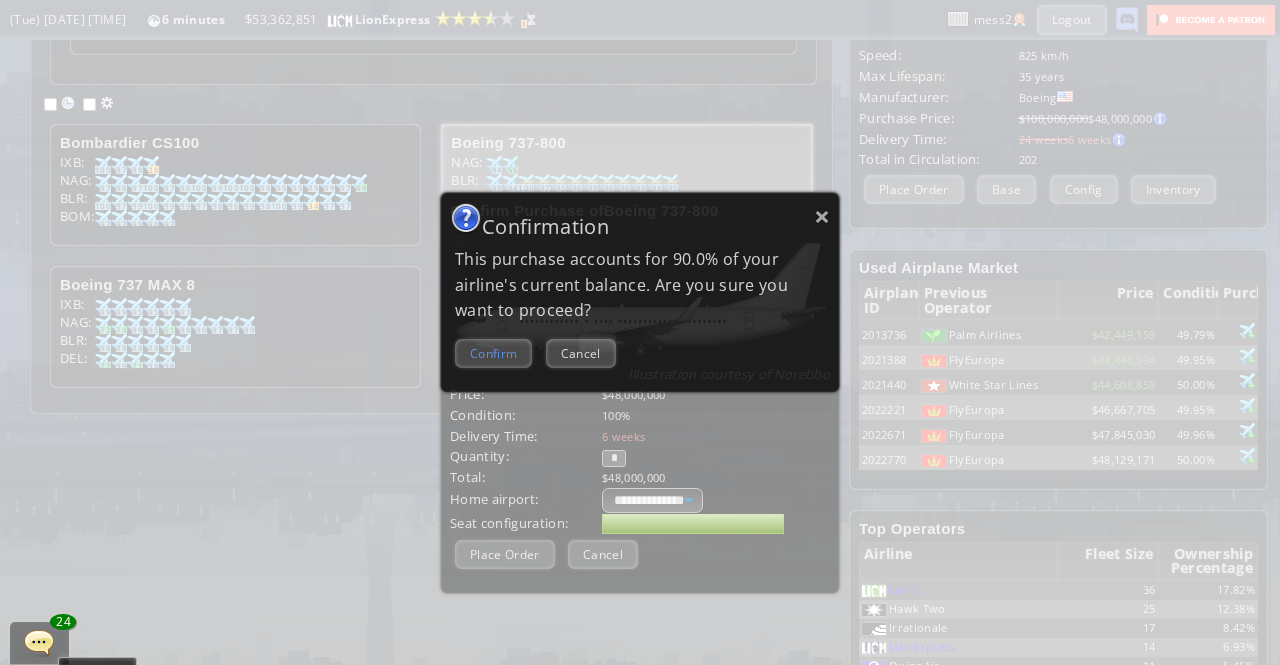 click on "Confirm" at bounding box center [493, 353] 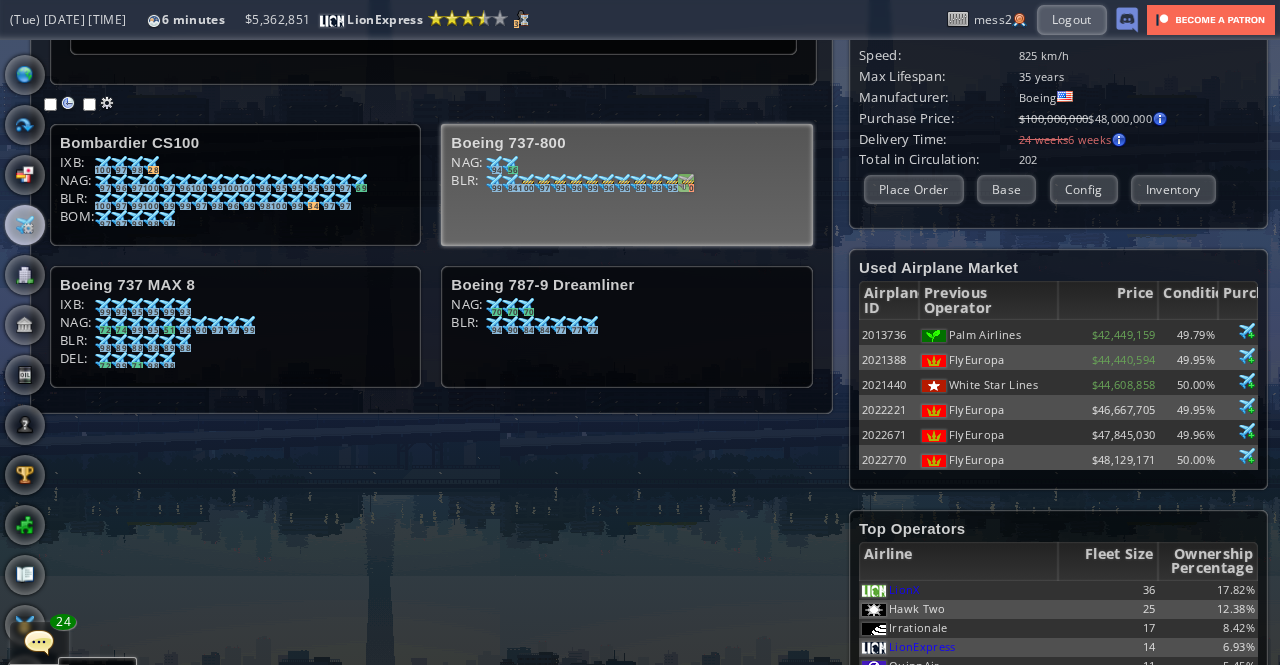click on "0" at bounding box center (103, 170) 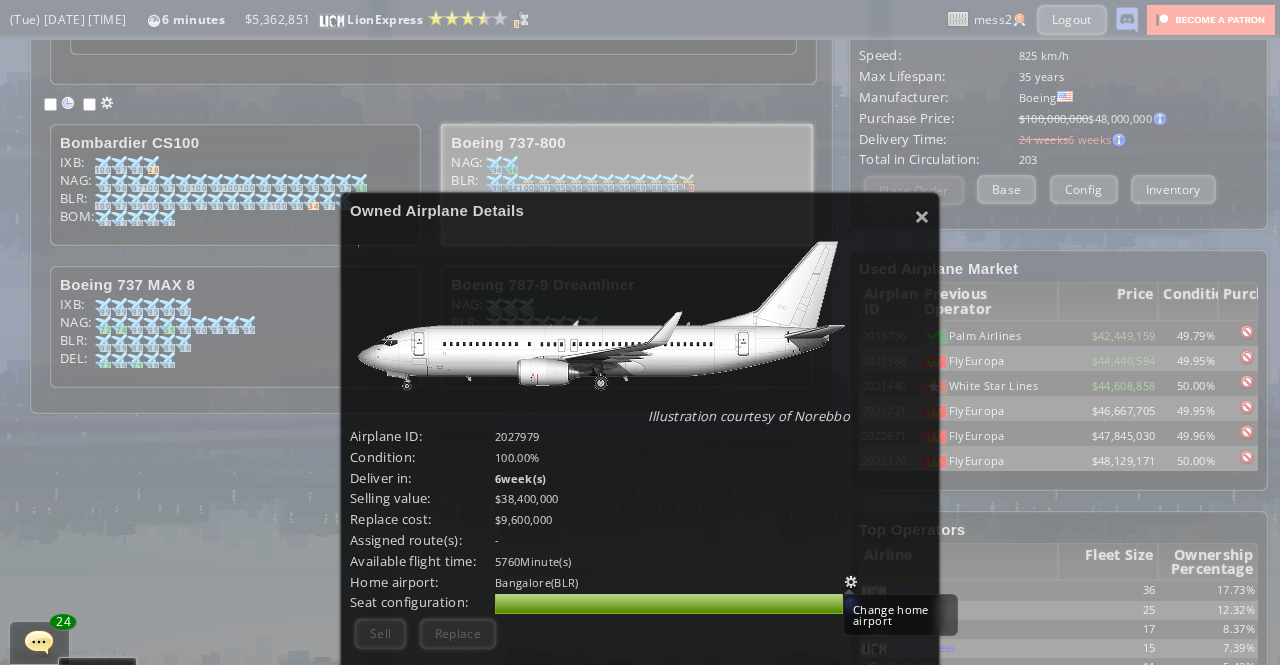 click at bounding box center [851, 582] 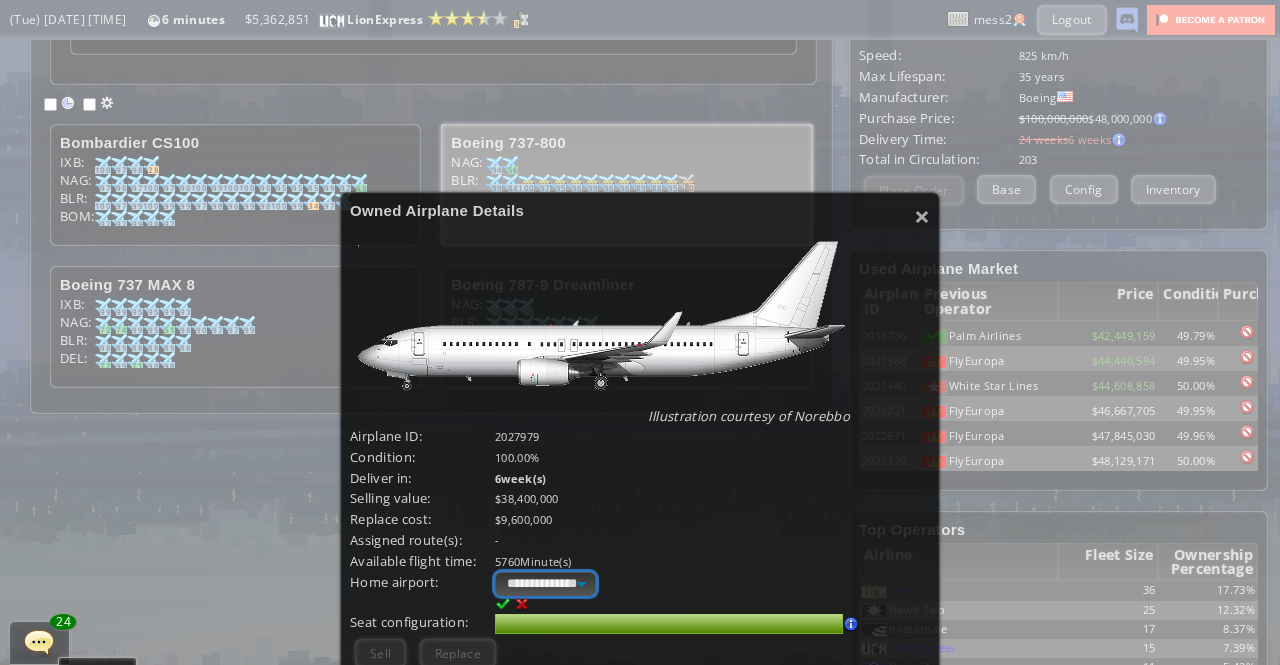 click on "**********" at bounding box center (545, 584) 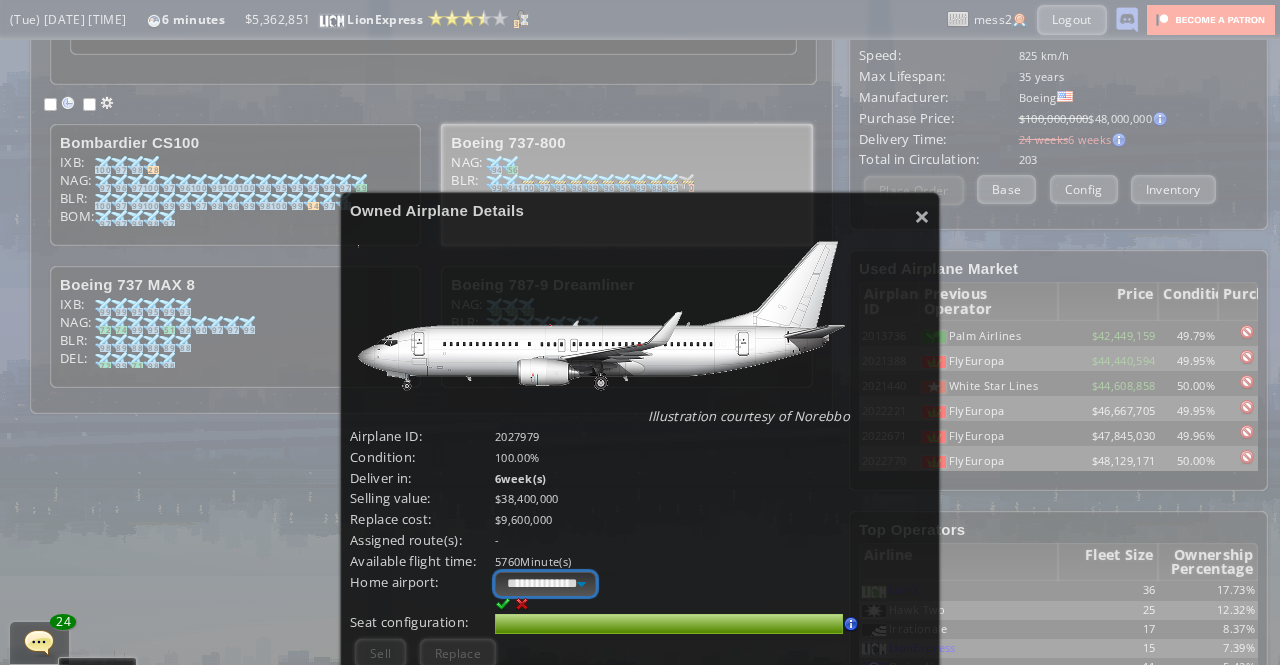 select on "****" 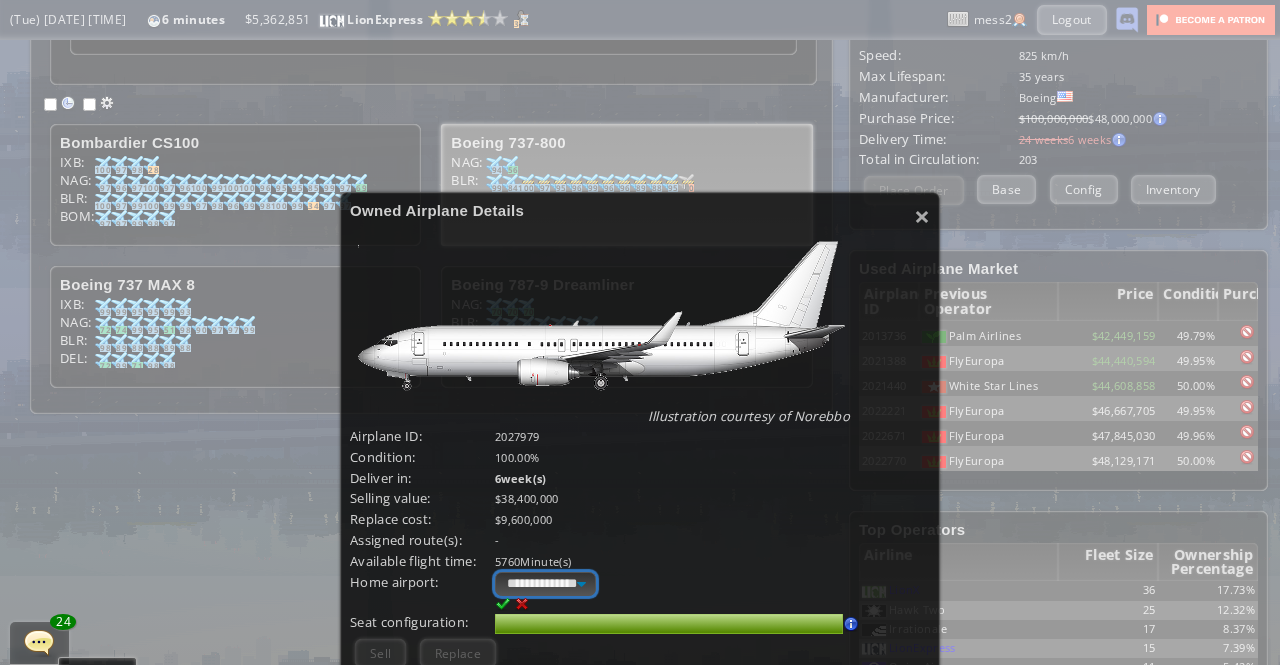 click on "**********" at bounding box center (545, 584) 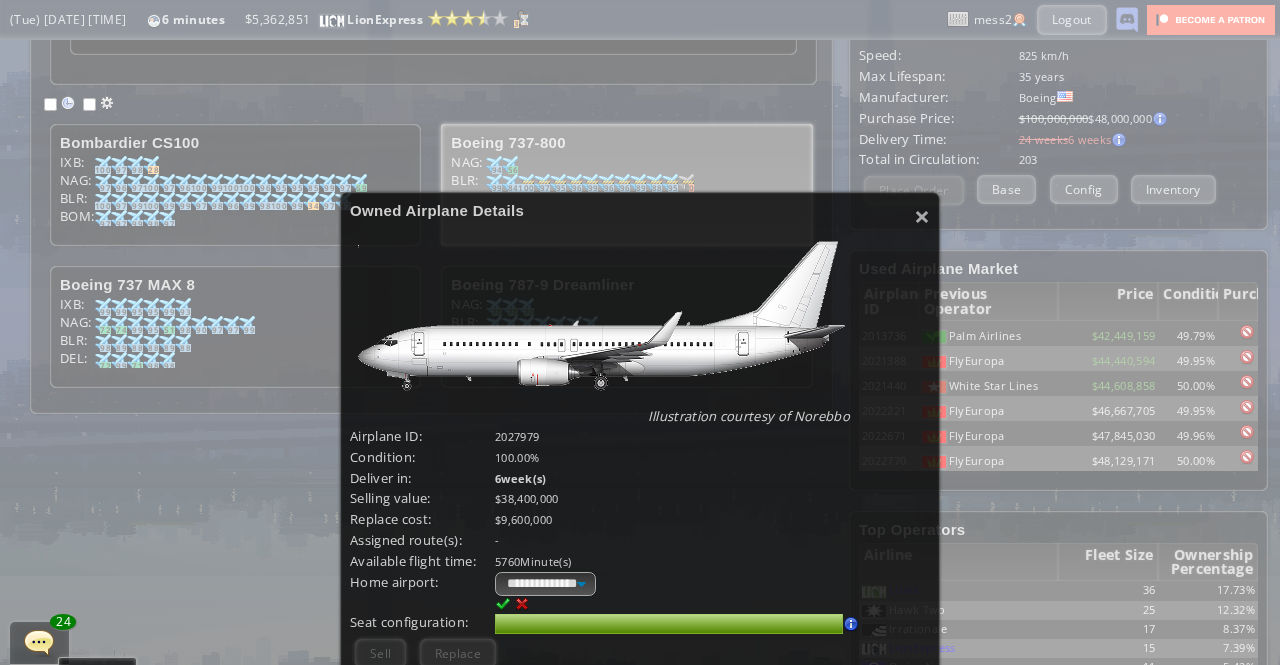 click at bounding box center (503, 604) 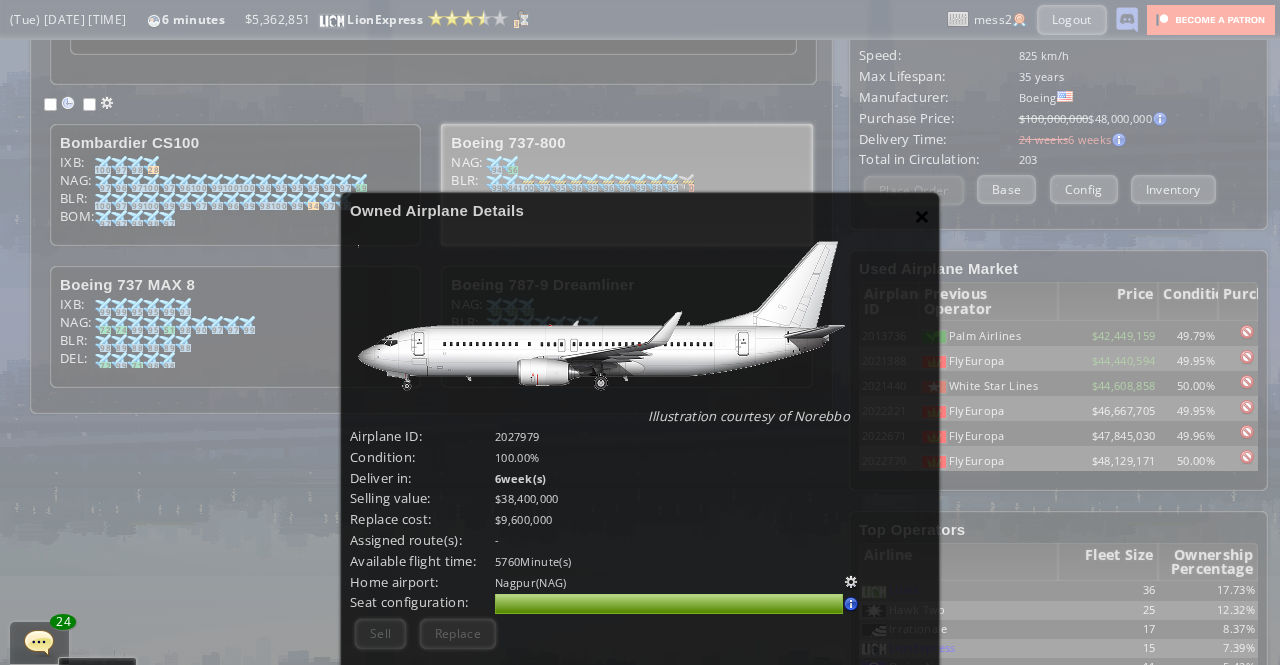 click on "×" at bounding box center (922, 216) 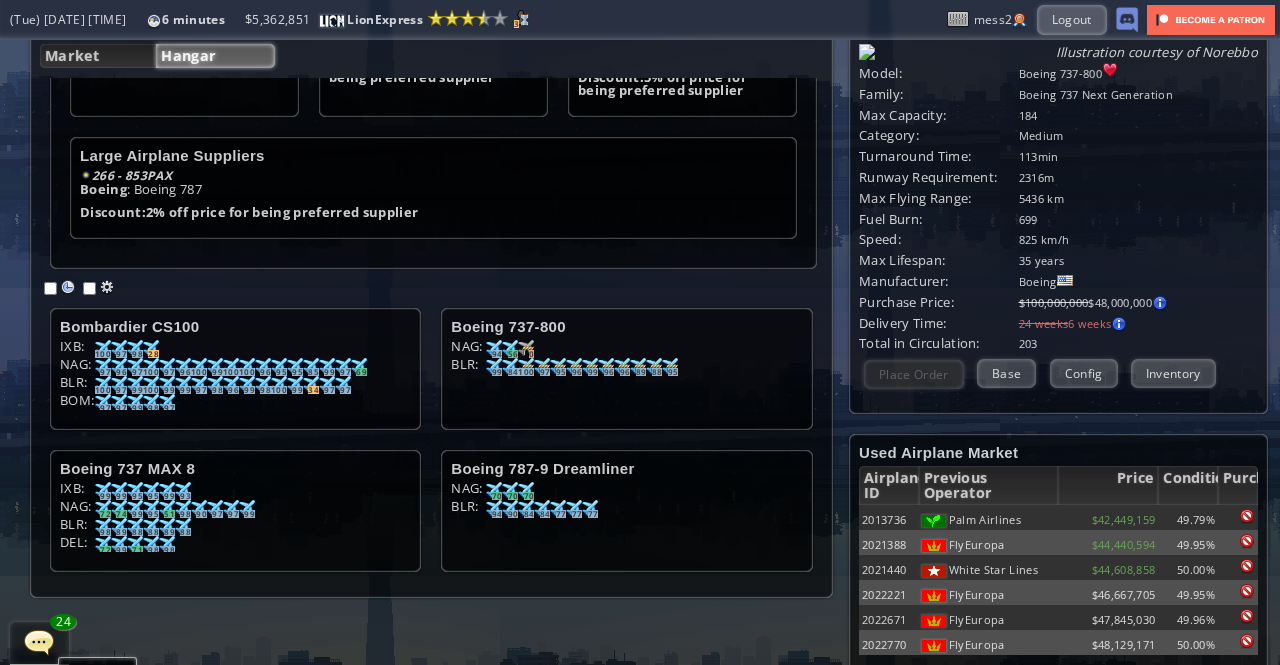 scroll, scrollTop: 0, scrollLeft: 0, axis: both 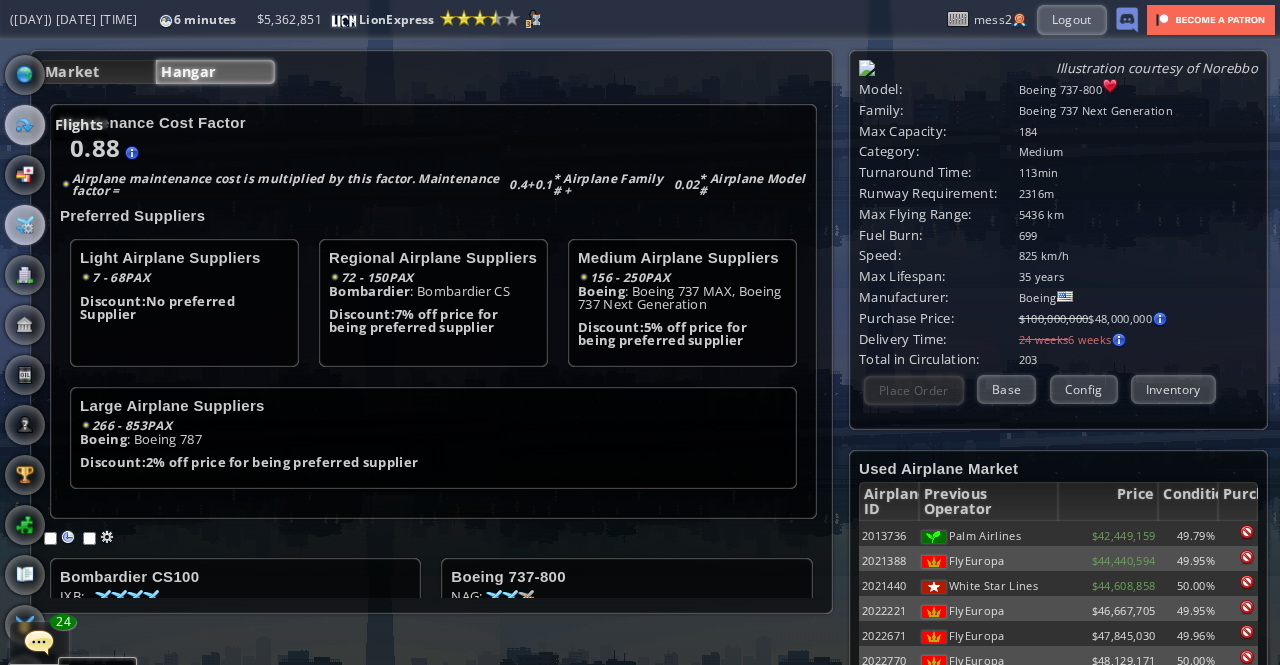 click at bounding box center [25, 125] 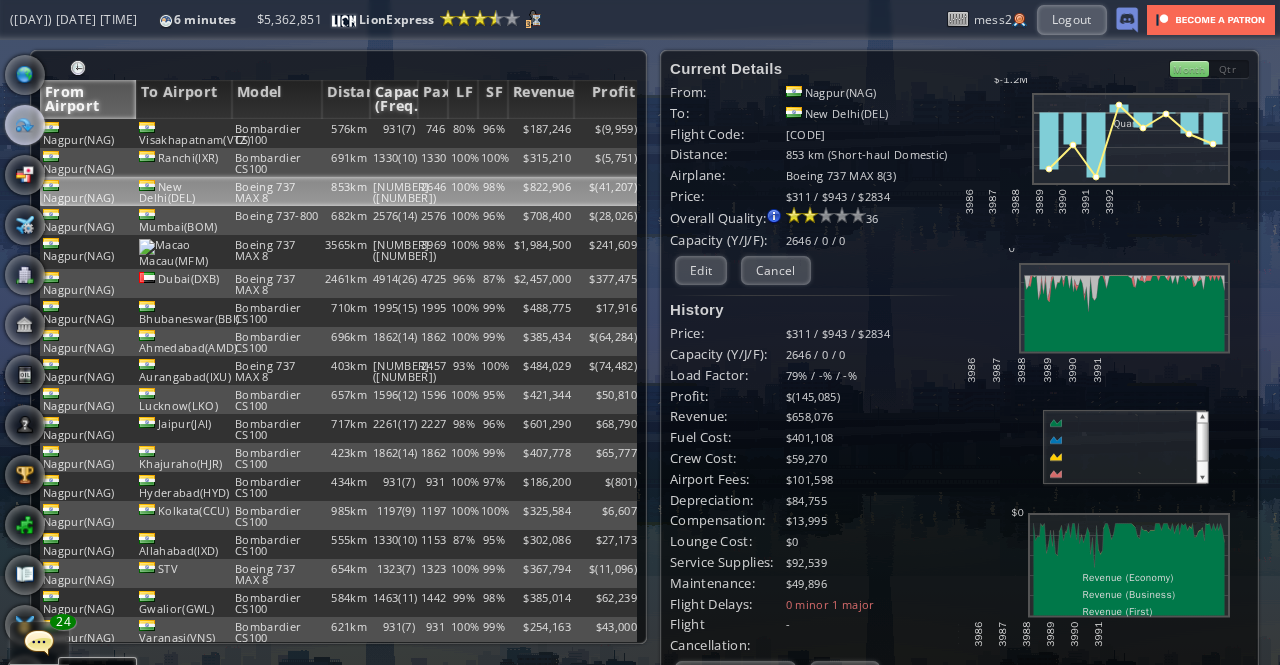 click on "Capacity (Freq.)" at bounding box center (394, 99) 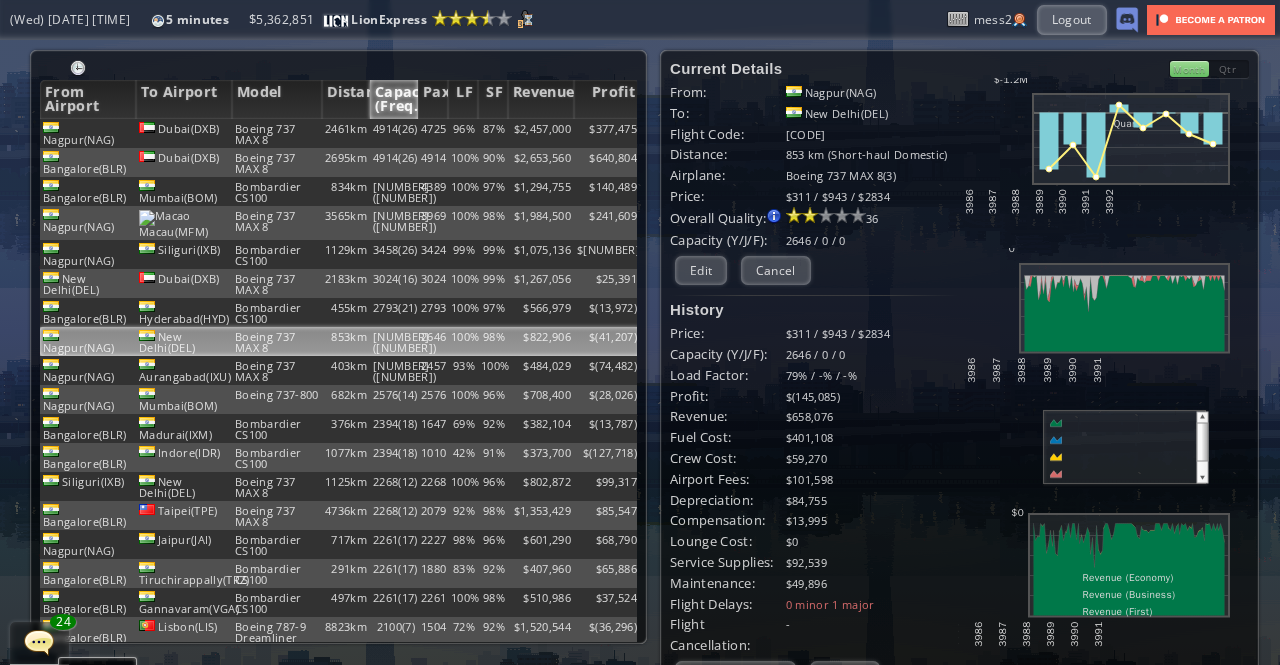click on "$822,906" at bounding box center (541, 341) 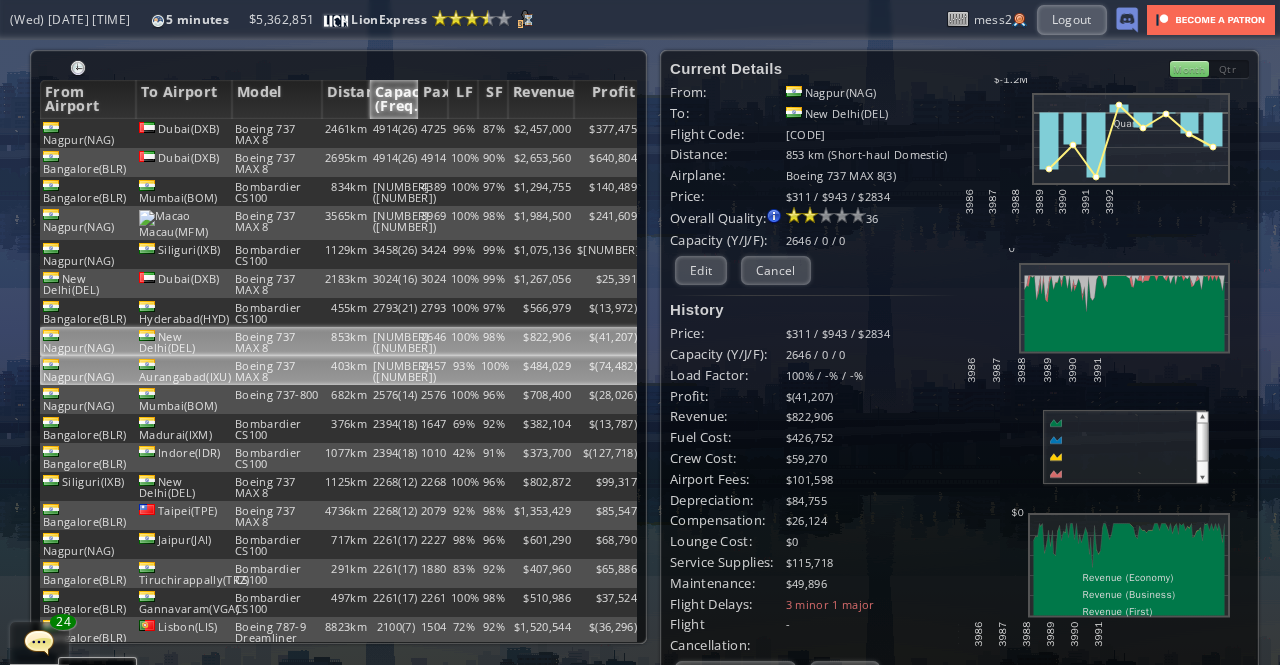 click on "Boeing 737 MAX 8" at bounding box center (277, 133) 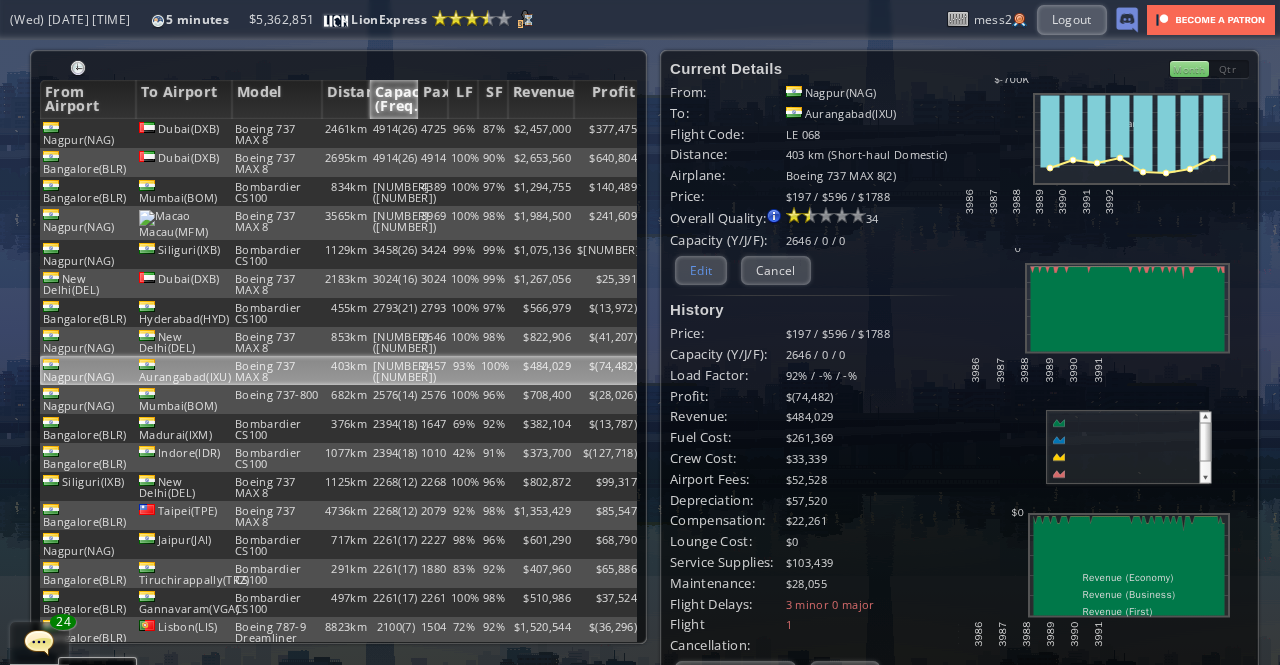 click on "Edit" at bounding box center [701, 270] 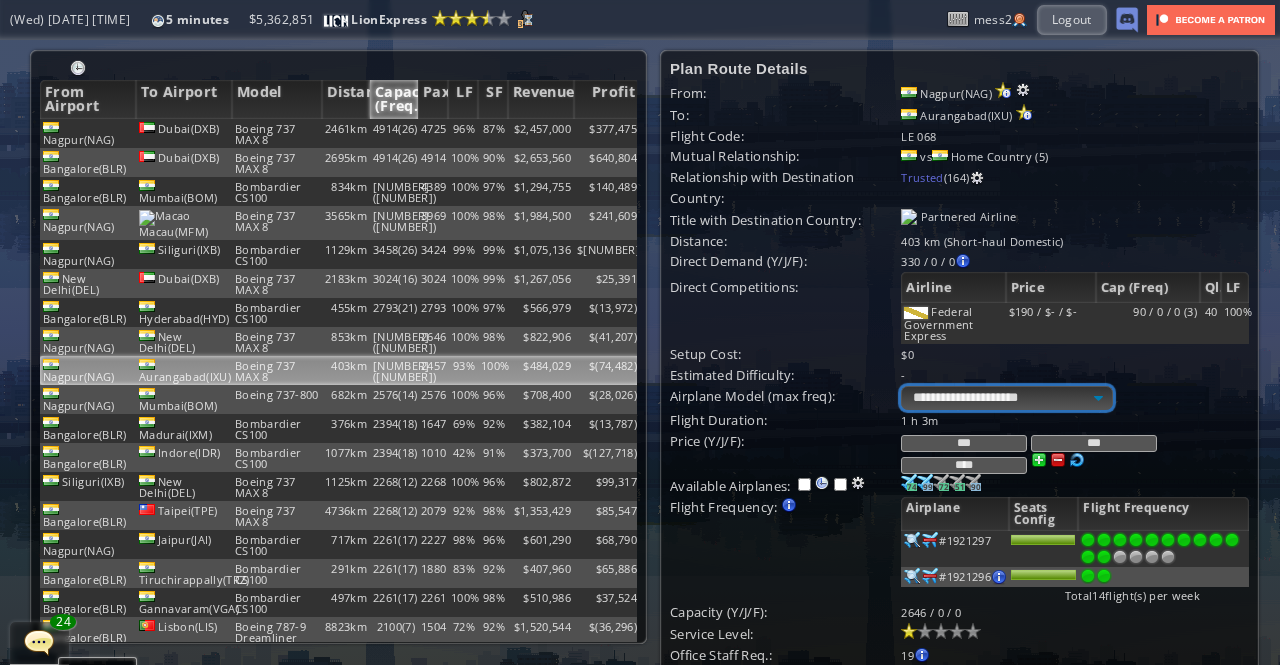 click on "**********" at bounding box center [1006, 398] 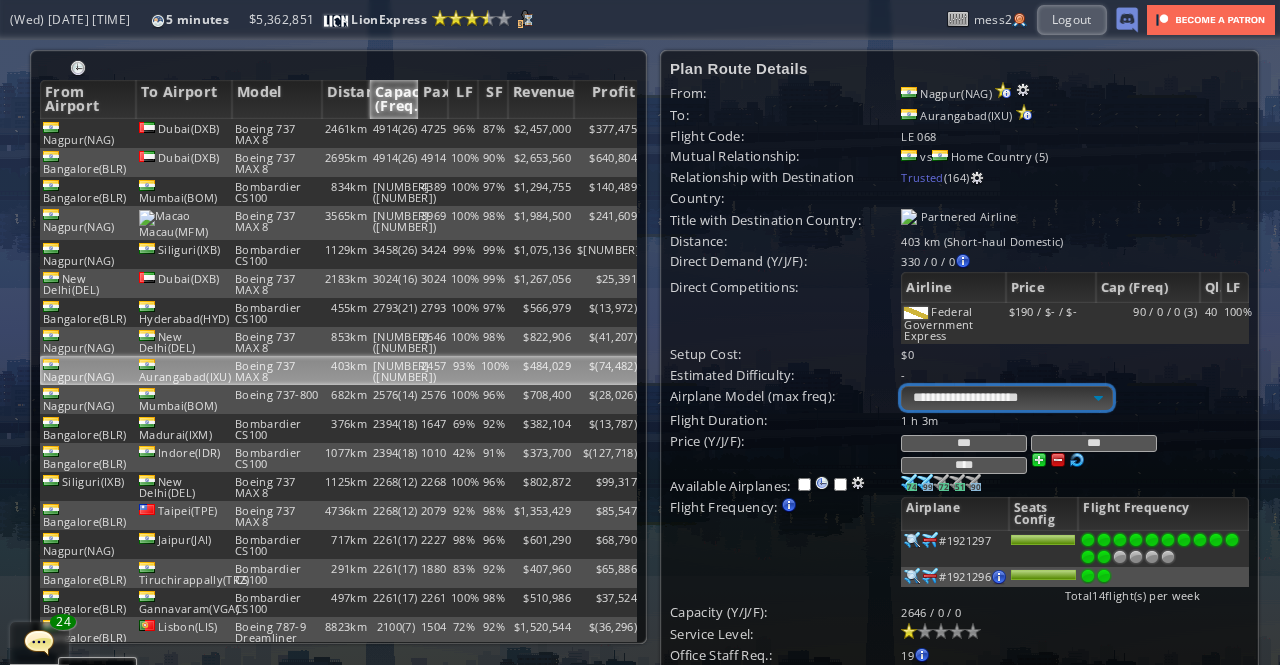 select on "**" 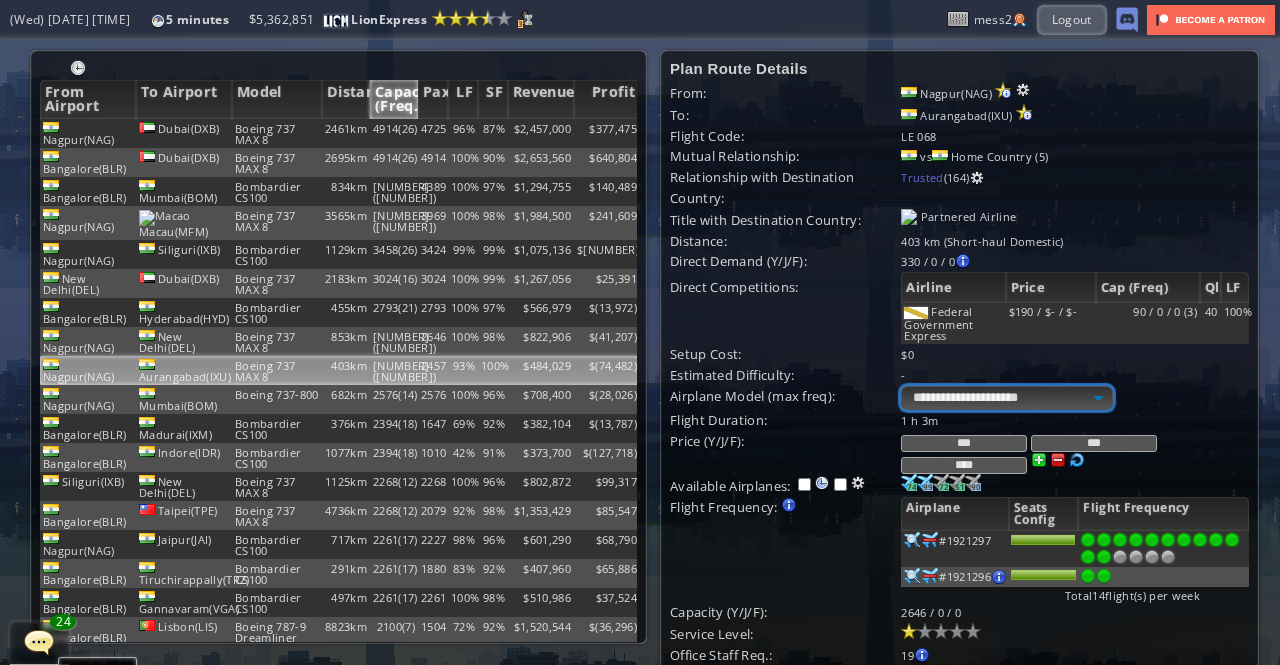 click on "**********" at bounding box center (1006, 398) 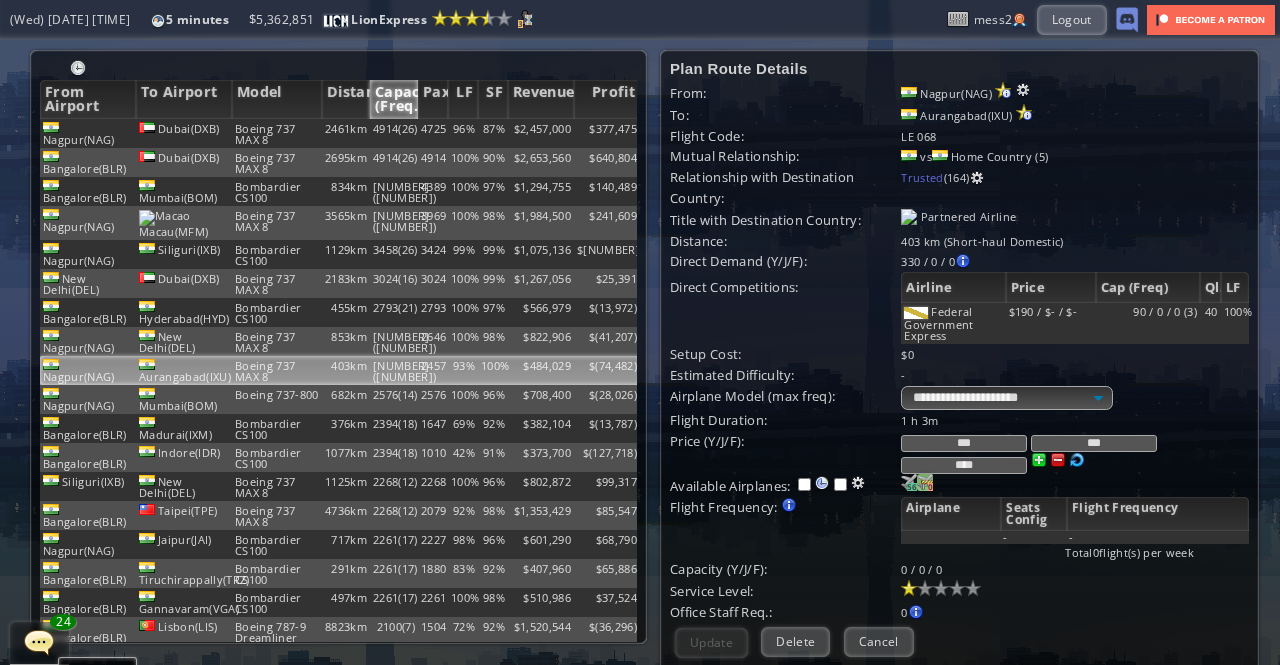 click at bounding box center (909, 482) 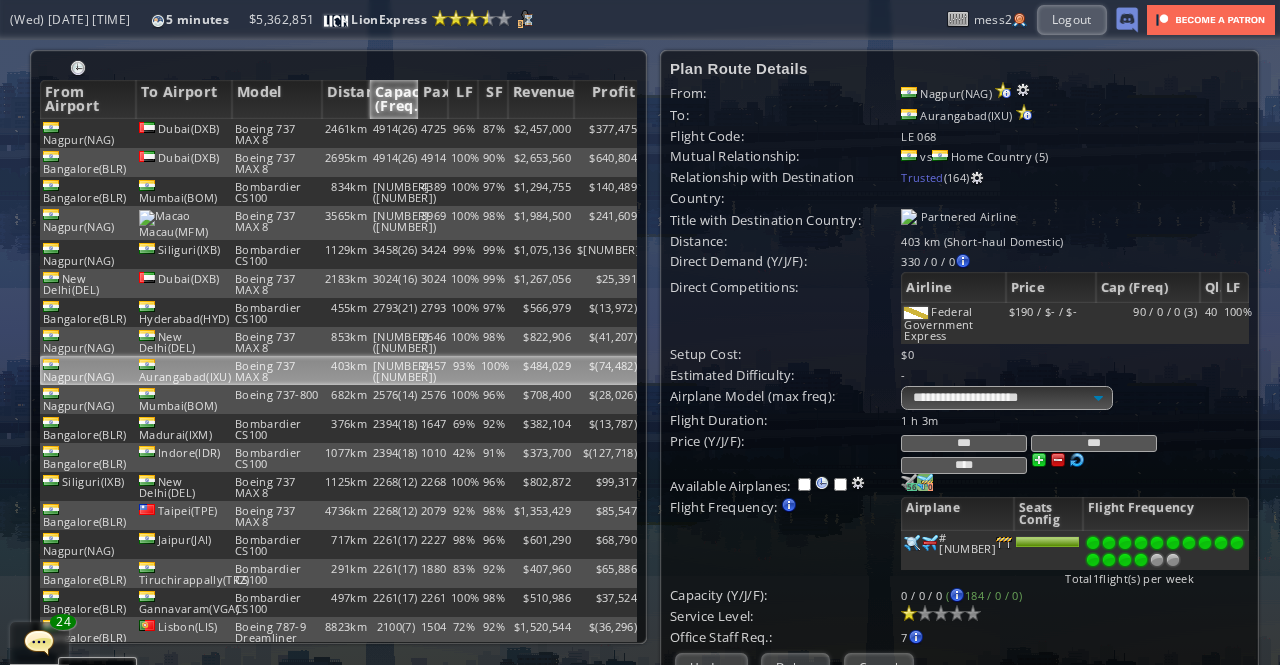 click at bounding box center (1141, 560) 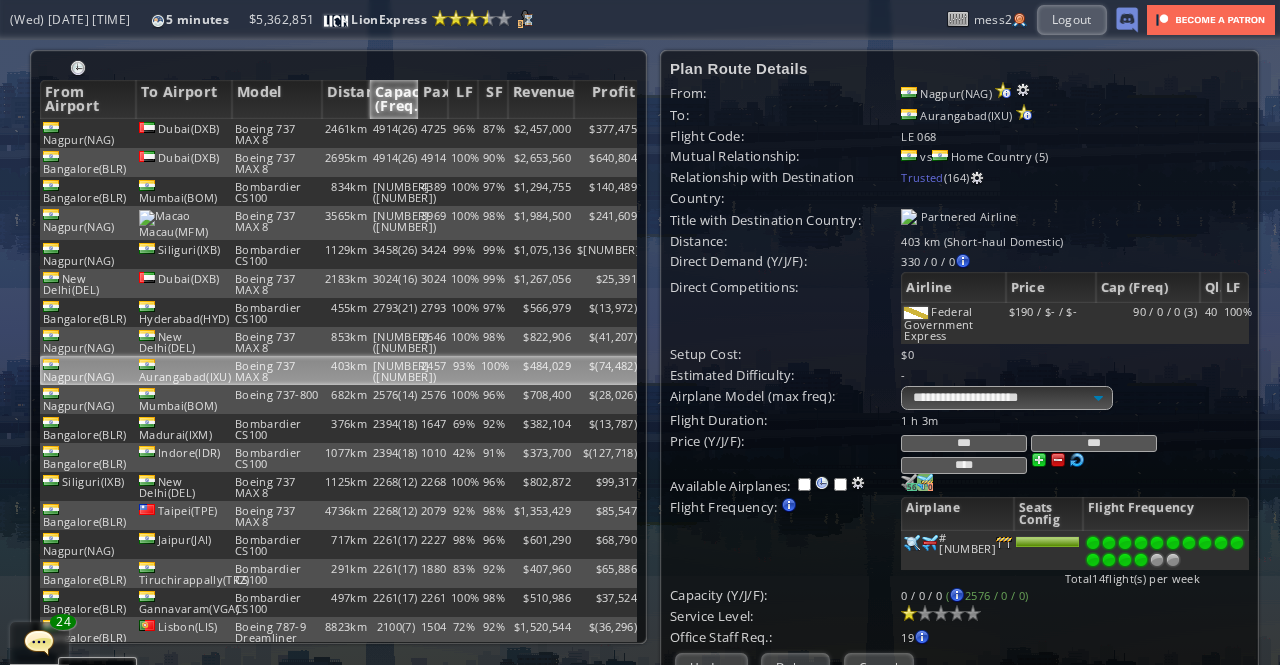 scroll, scrollTop: 100, scrollLeft: 0, axis: vertical 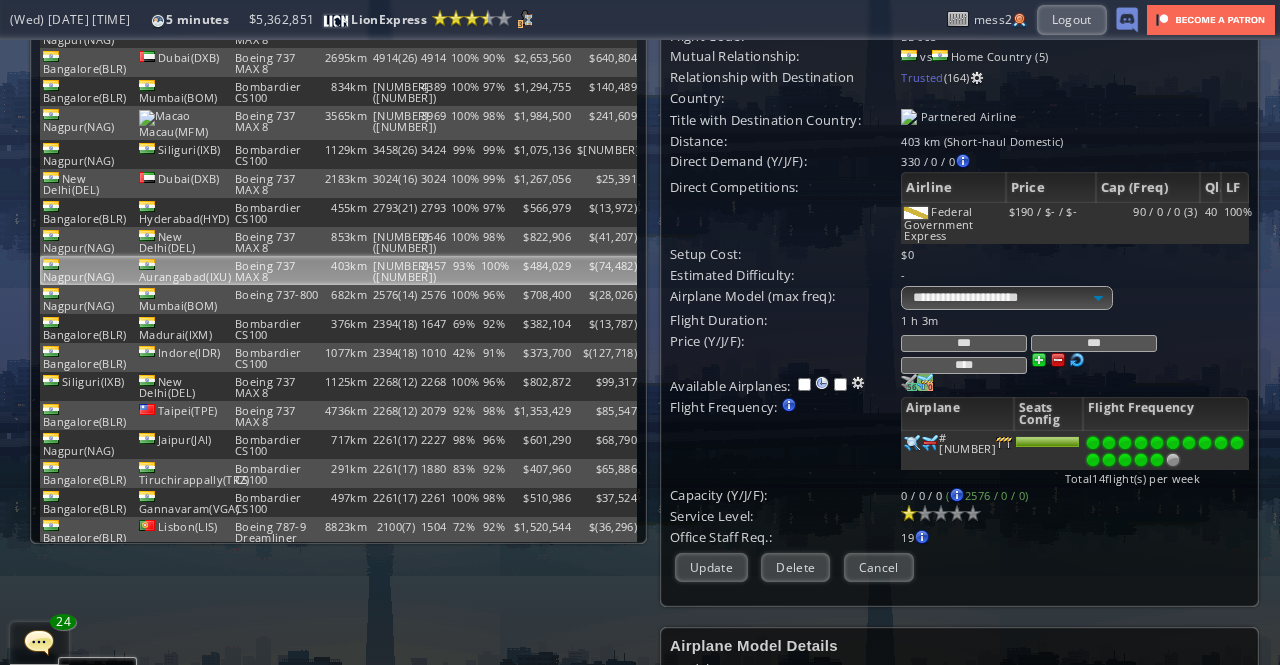 click at bounding box center [1157, 460] 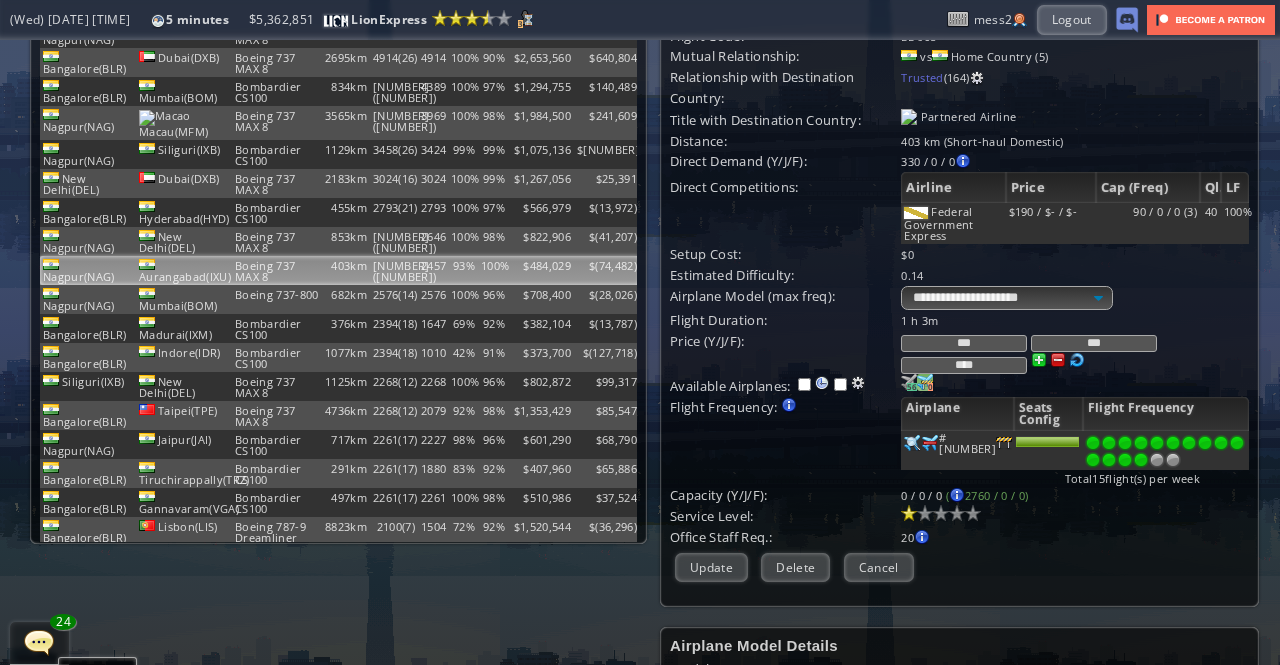 click at bounding box center [1141, 460] 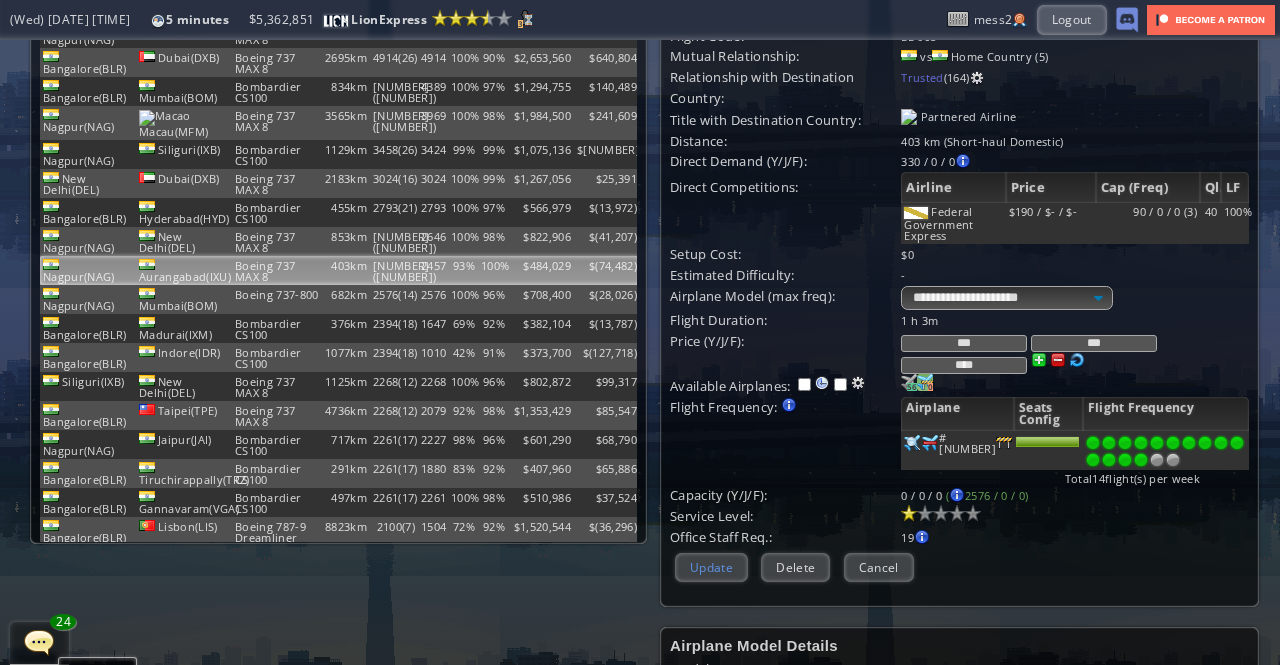 click on "Update" at bounding box center [711, 567] 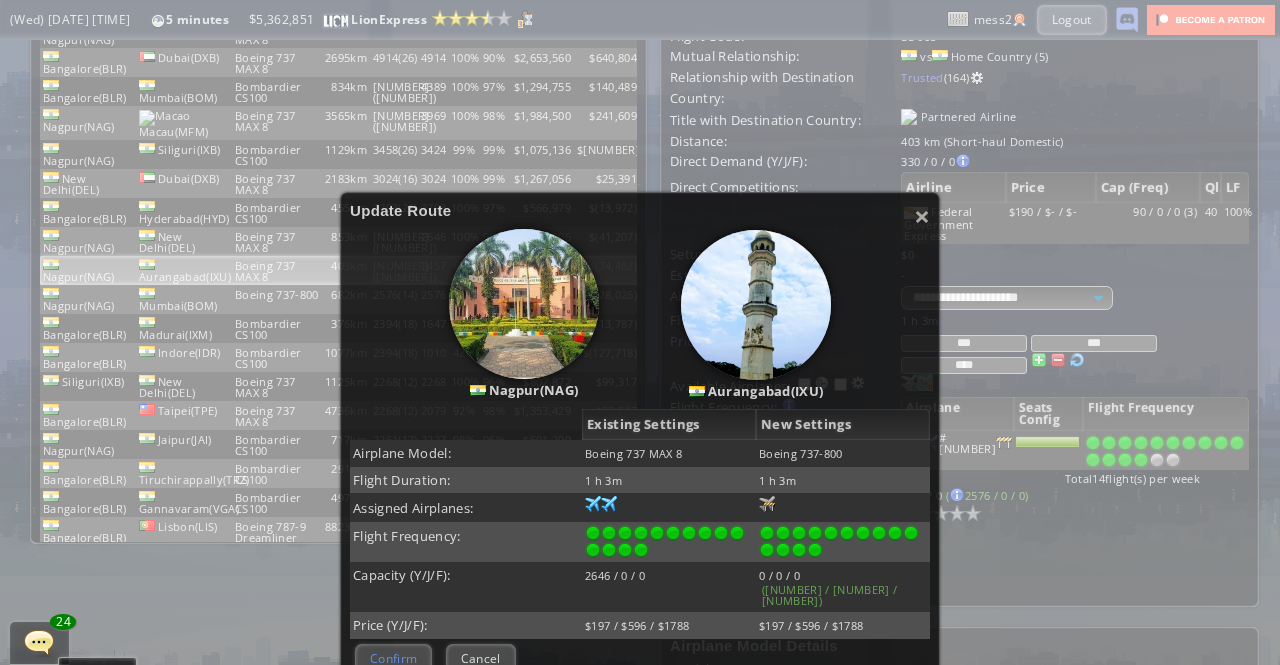 click on "Confirm" at bounding box center [393, 658] 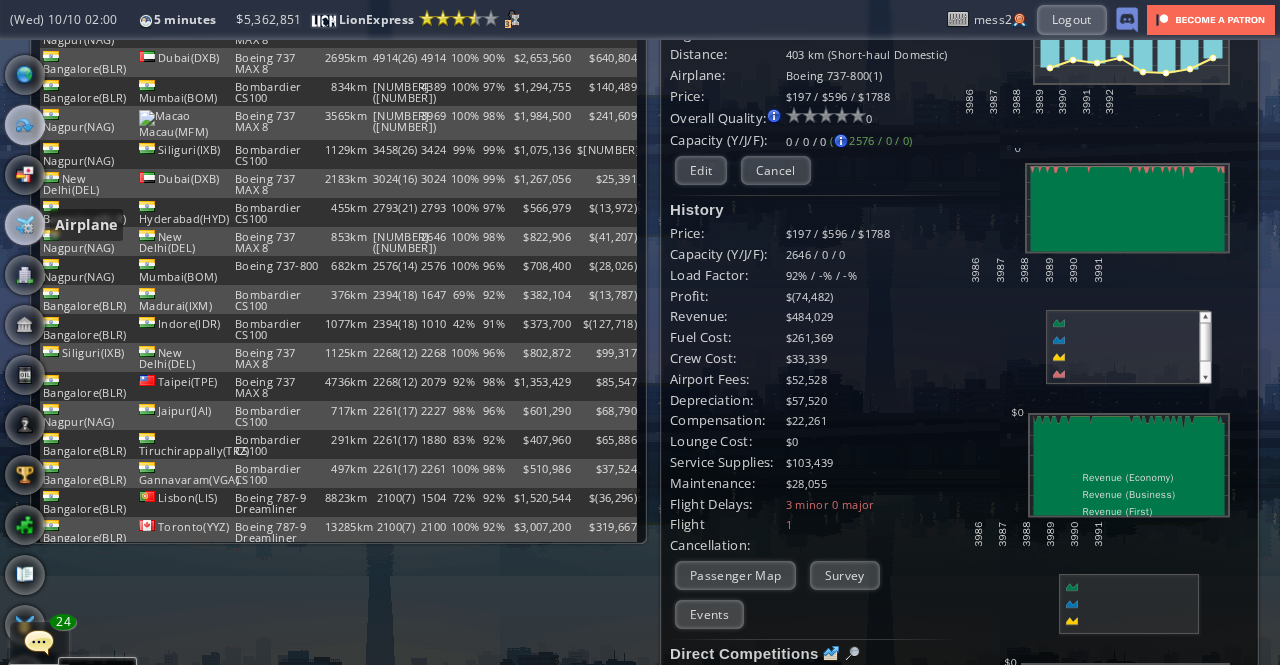 click at bounding box center [25, 225] 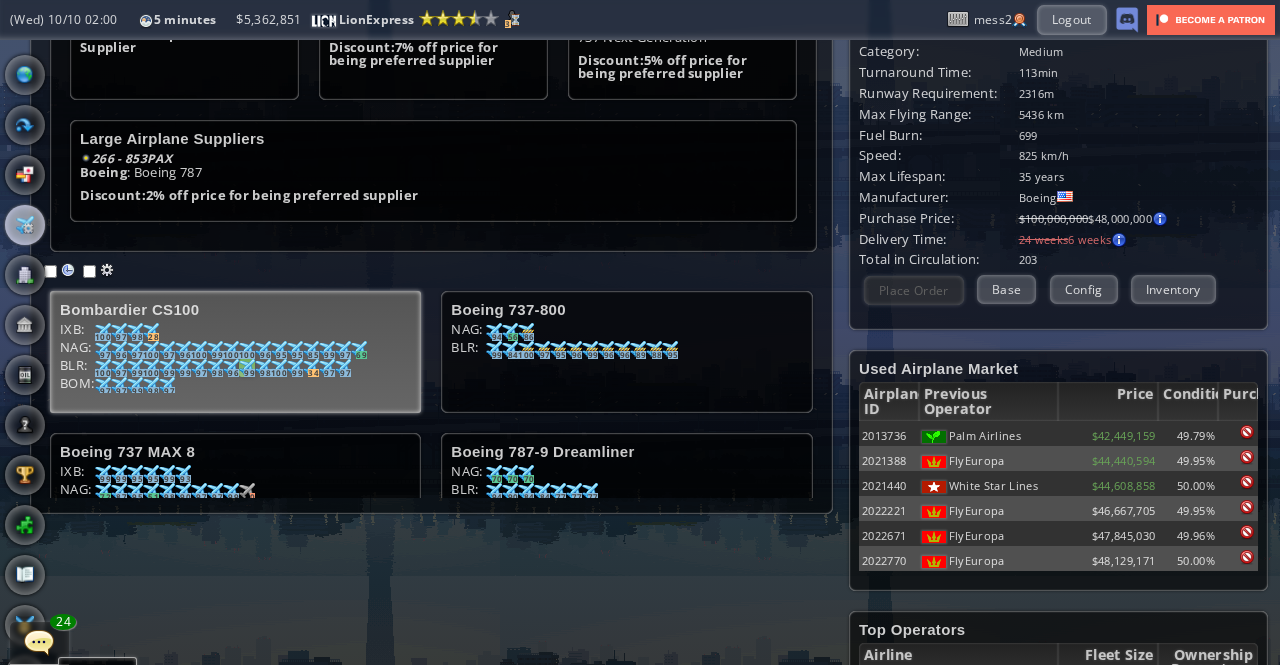 scroll, scrollTop: 256, scrollLeft: 0, axis: vertical 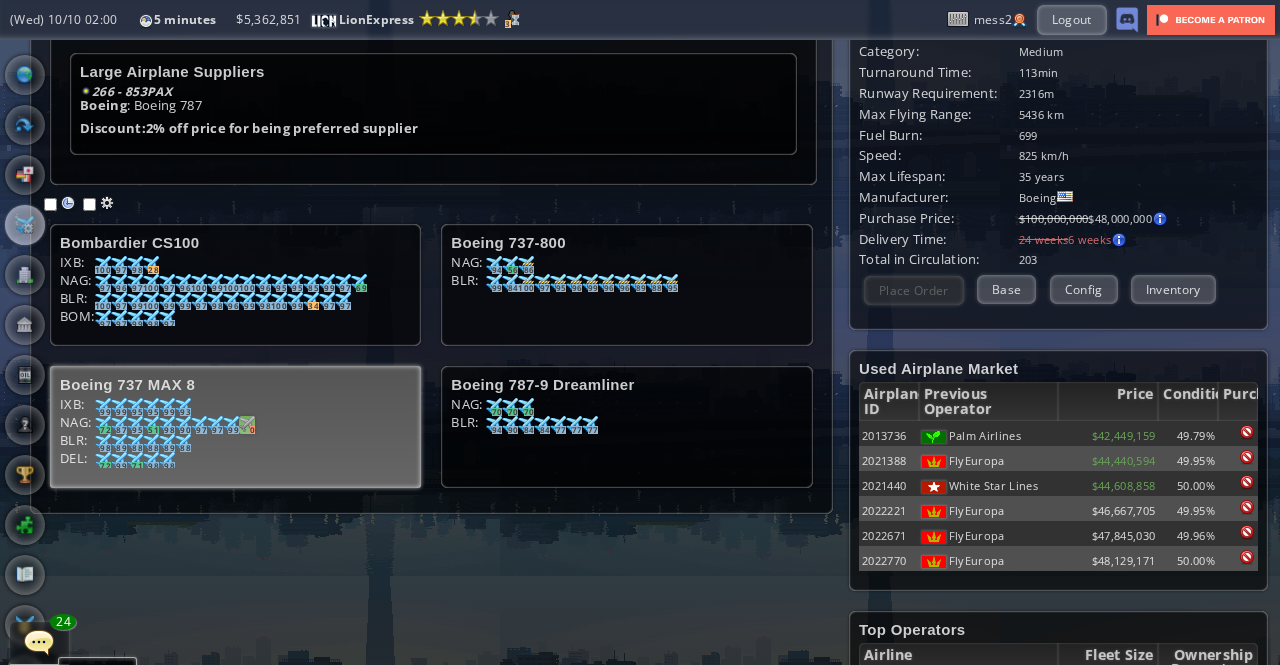click at bounding box center (103, 264) 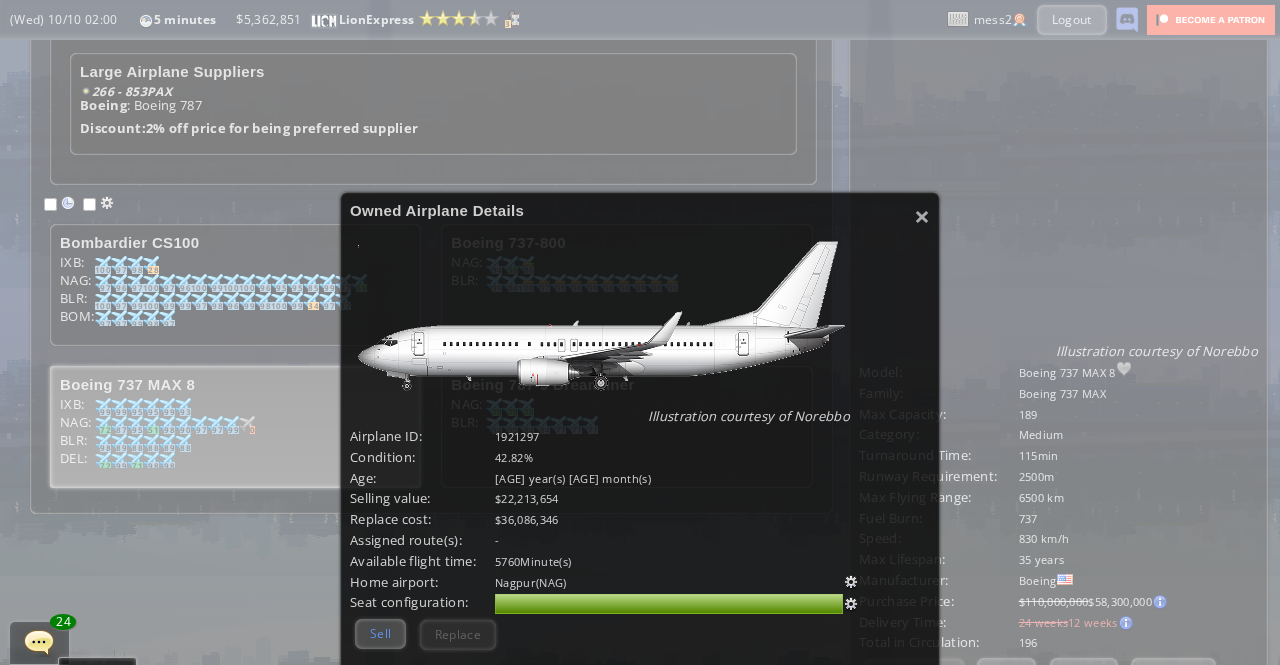 click on "Sell" at bounding box center [380, 633] 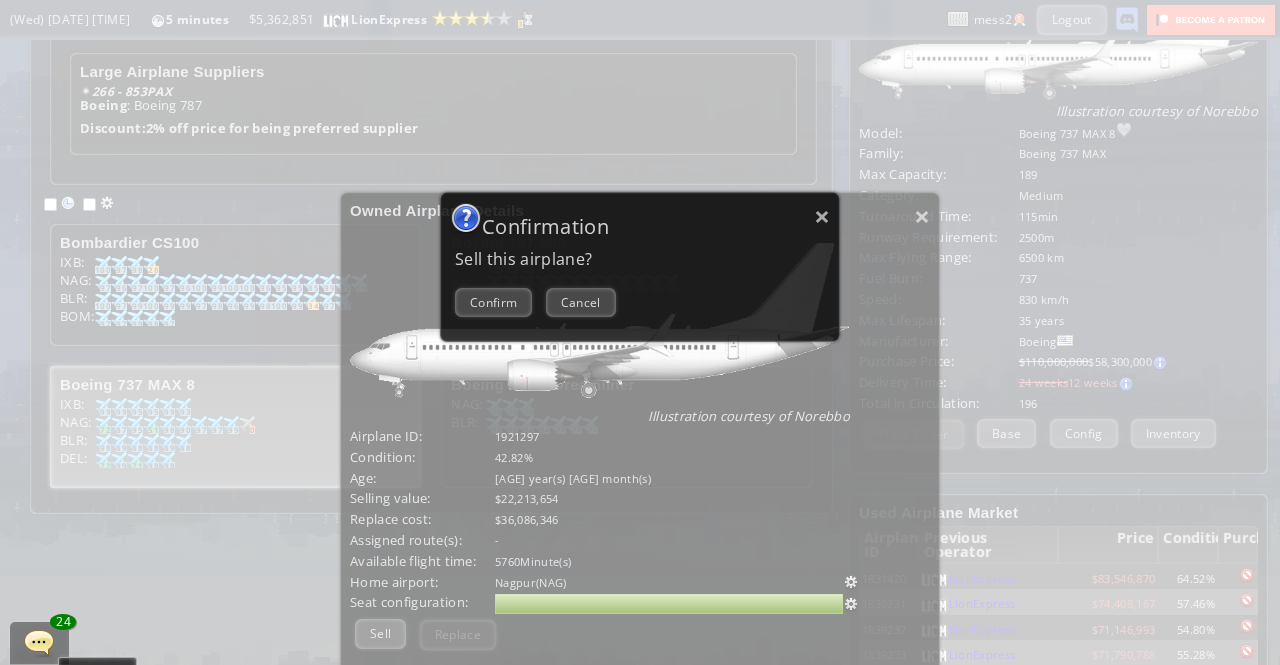 click on "Confirm" at bounding box center [493, 302] 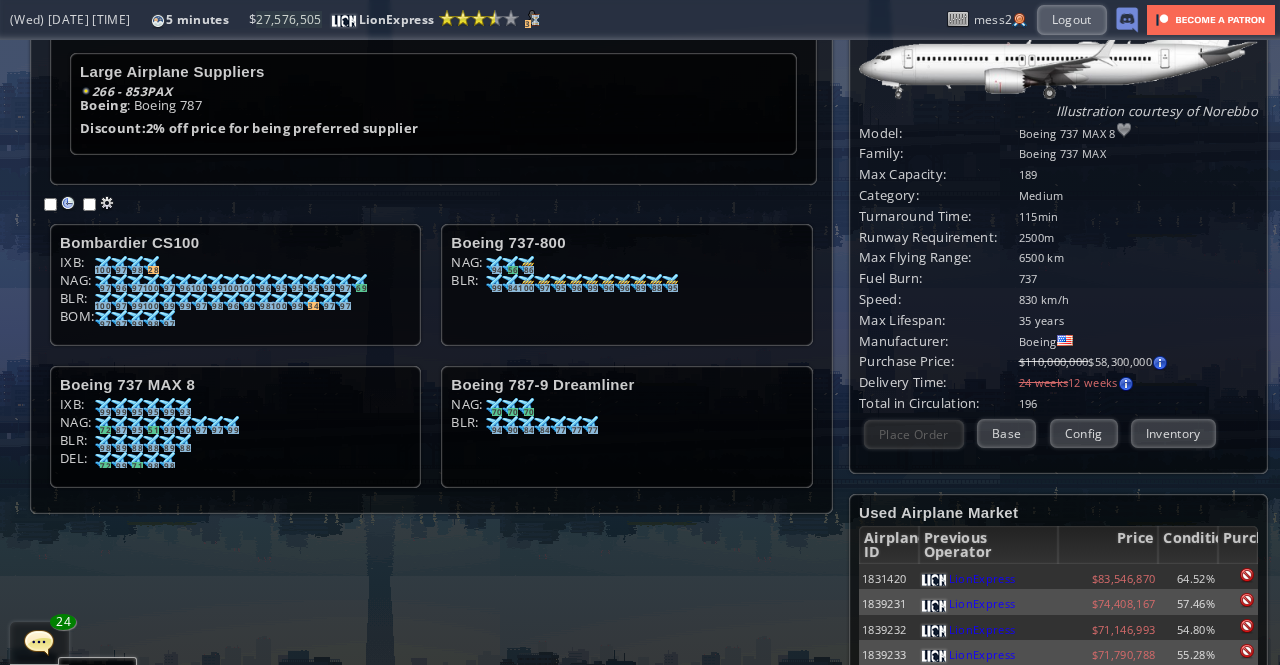 scroll, scrollTop: 200, scrollLeft: 0, axis: vertical 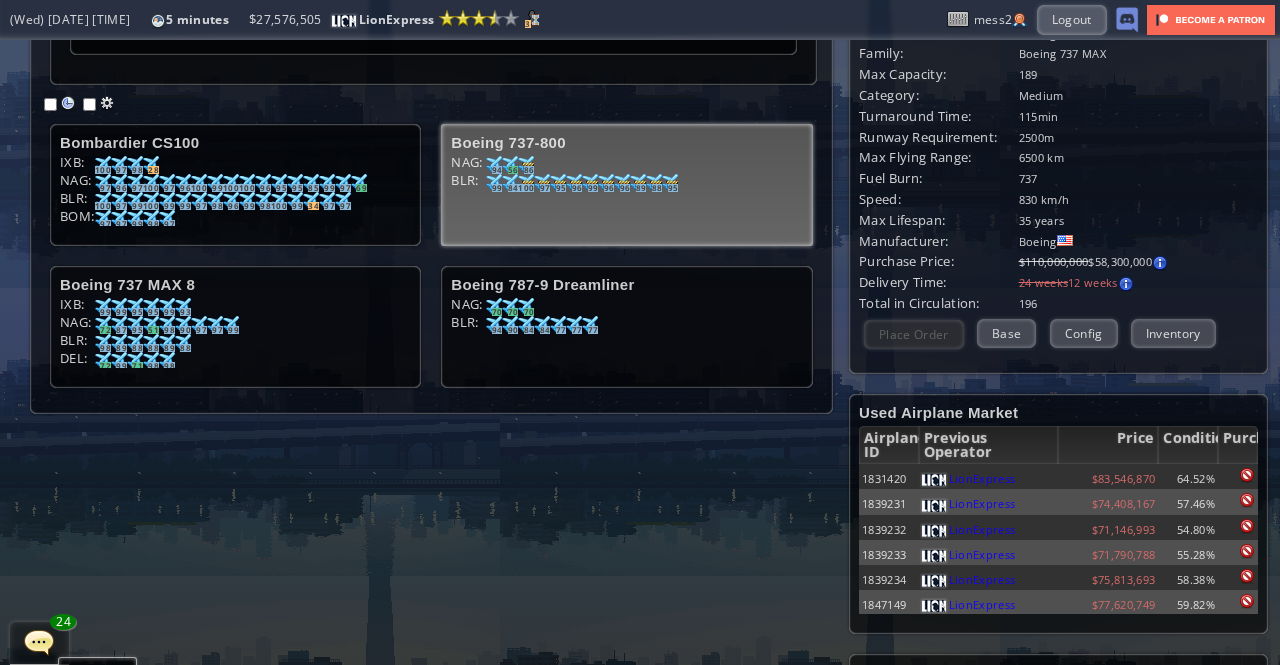 click on "NAG: [NUMBER] [NUMBER] [NUMBER] [NUMBER] BLR: [NUMBER] [NUMBER] [NUMBER] [NUMBER] [NUMBER] [NUMBER] [NUMBER] [NUMBER] [NUMBER] [NUMBER] [NUMBER] [NUMBER] [NUMBER] [NUMBER] [NUMBER] [NUMBER] [NUMBER] [NUMBER] [NUMBER] [NUMBER] [NUMBER] [NUMBER] [NUMBER]" at bounding box center [235, 191] 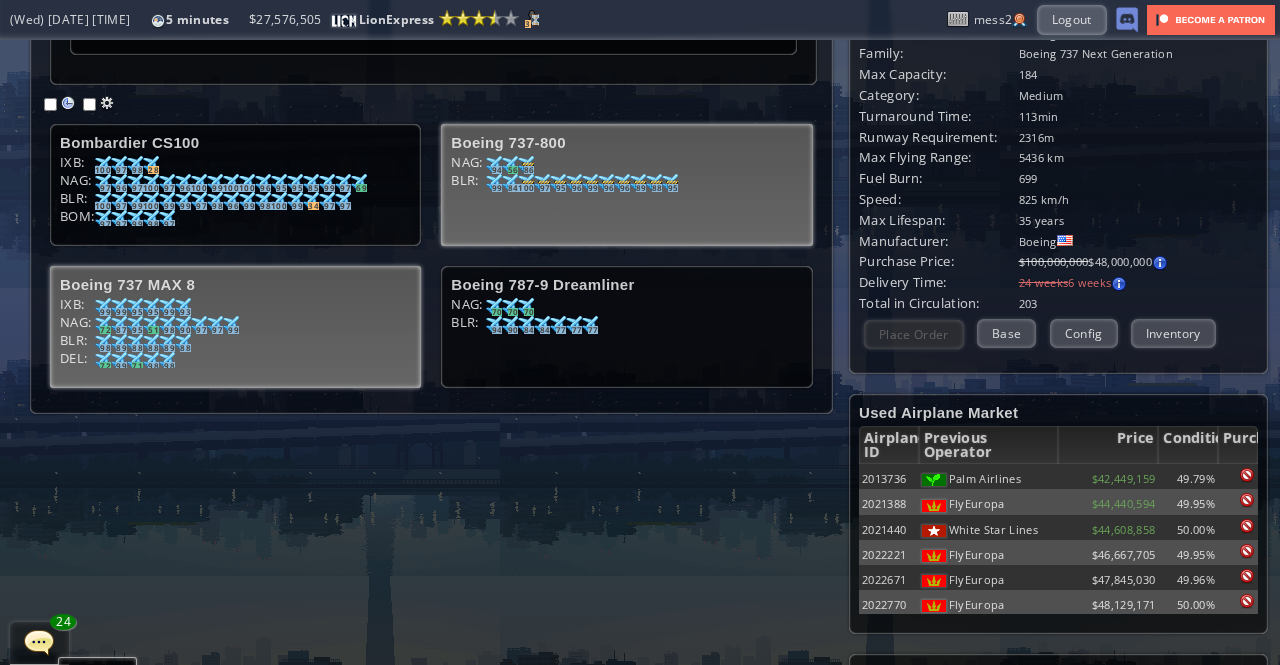 click on "NAG: [NUMBER] [NUMBER] [NUMBER] [NUMBER] [NUMBER] [NUMBER] [NUMBER] [NUMBER] [NUMBER] [NUMBER] [NUMBER] [NUMBER] [NUMBER] [NUMBER] [NUMBER] [NUMBER] [NUMBER] [NUMBER]" at bounding box center [235, 183] 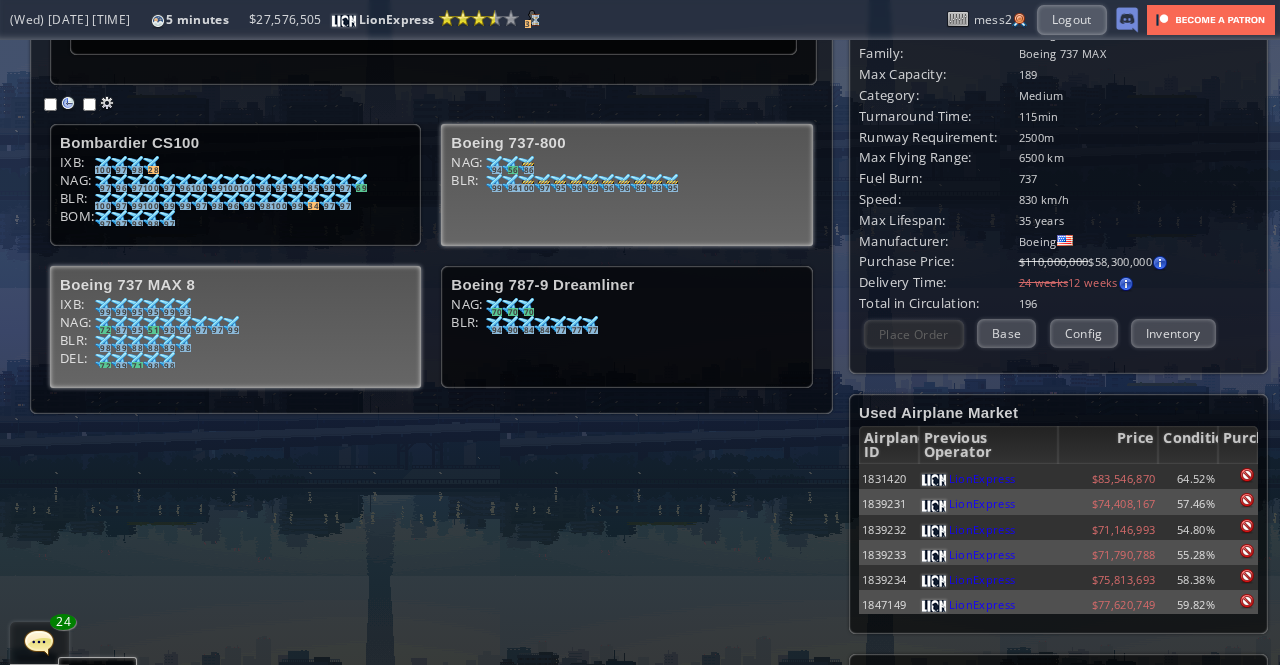 click on "NAG: [NUMBER] [NUMBER] [NUMBER] [NUMBER] BLR: [NUMBER] [NUMBER] [NUMBER] [NUMBER] [NUMBER] [NUMBER] [NUMBER] [NUMBER] [NUMBER] [NUMBER] [NUMBER] [NUMBER] [NUMBER] [NUMBER] [NUMBER] [NUMBER] [NUMBER] [NUMBER] [NUMBER] [NUMBER] [NUMBER] [NUMBER] [NUMBER]" at bounding box center [235, 191] 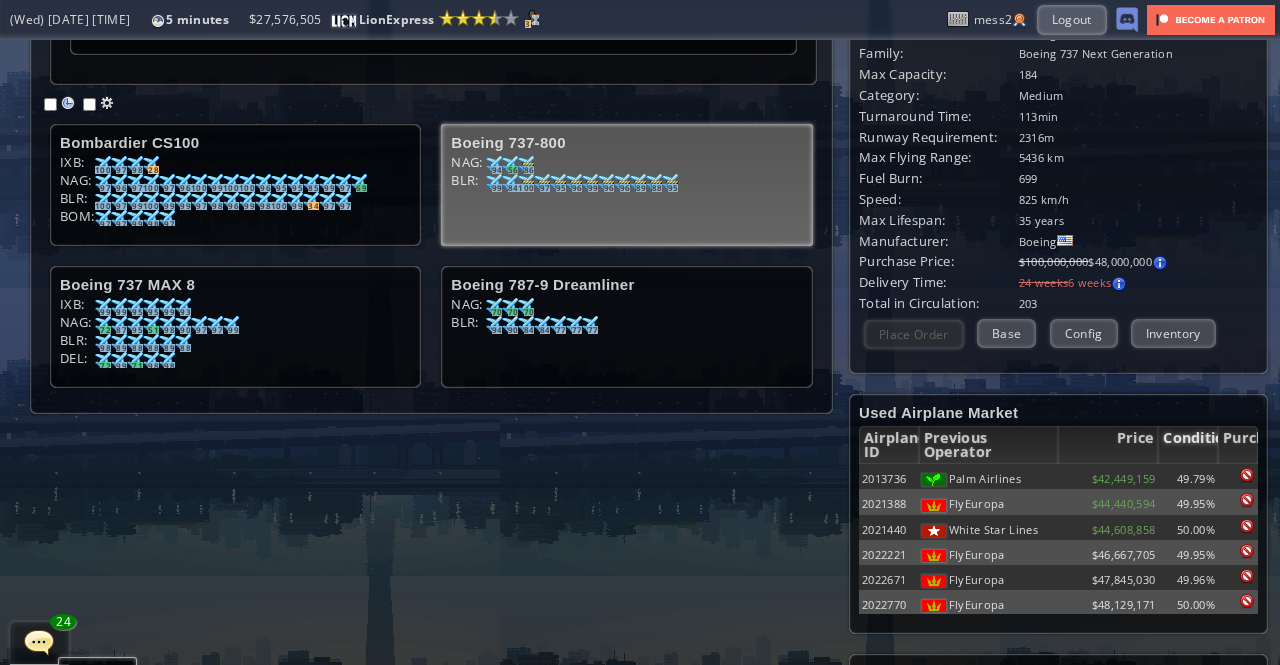 click on "Condition" at bounding box center (1188, 445) 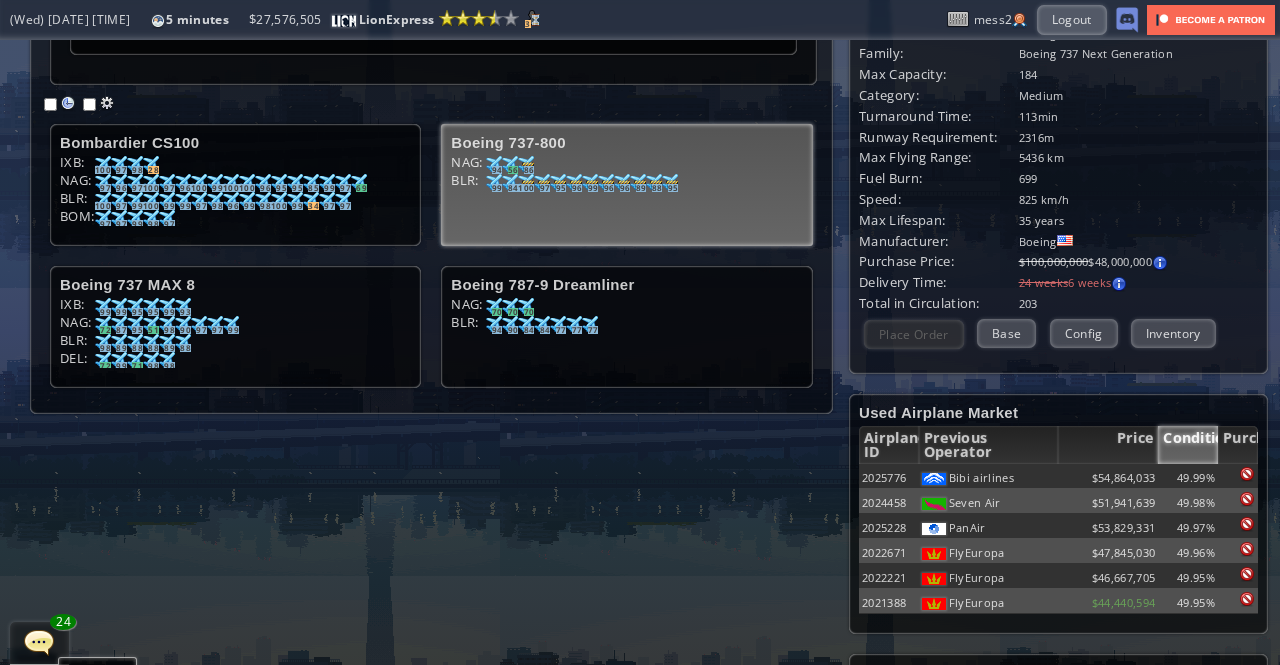 scroll, scrollTop: 175, scrollLeft: 0, axis: vertical 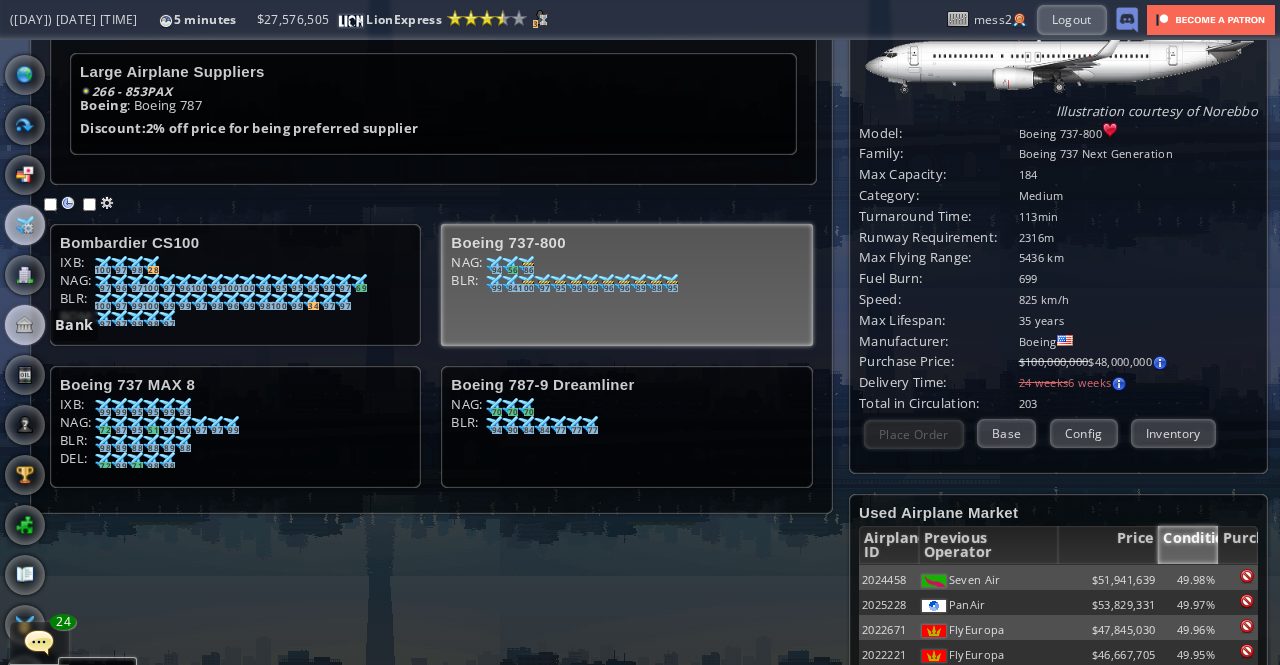 click at bounding box center [25, 325] 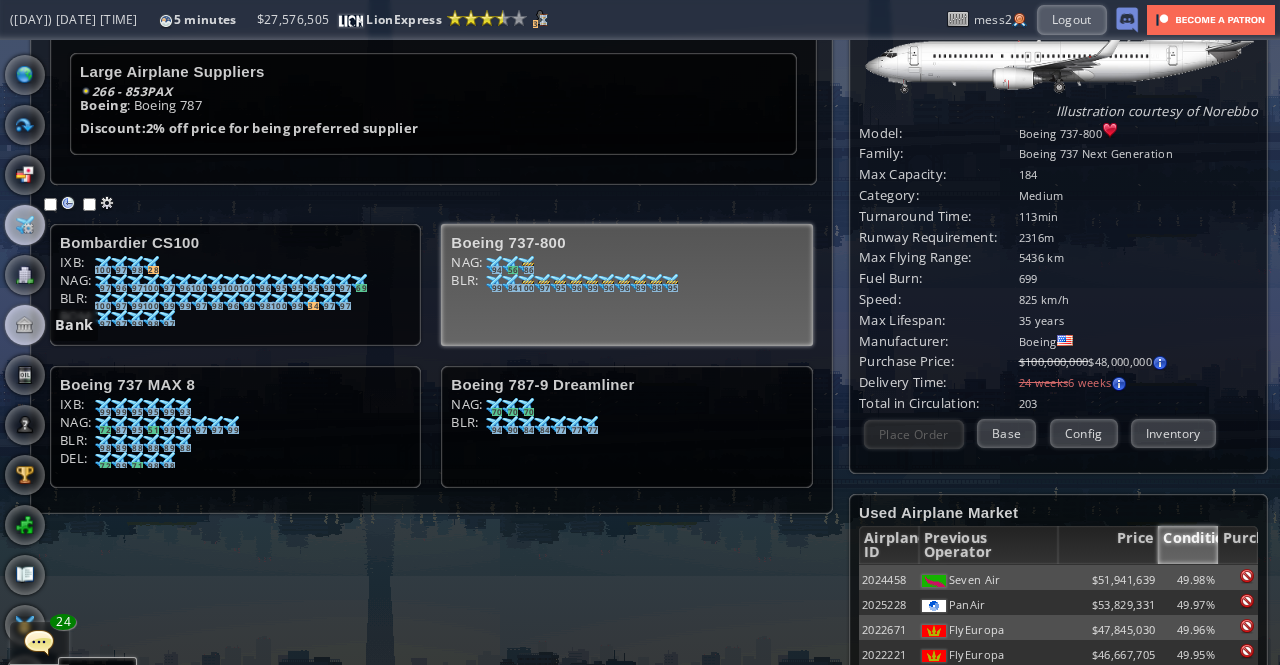 scroll, scrollTop: 0, scrollLeft: 0, axis: both 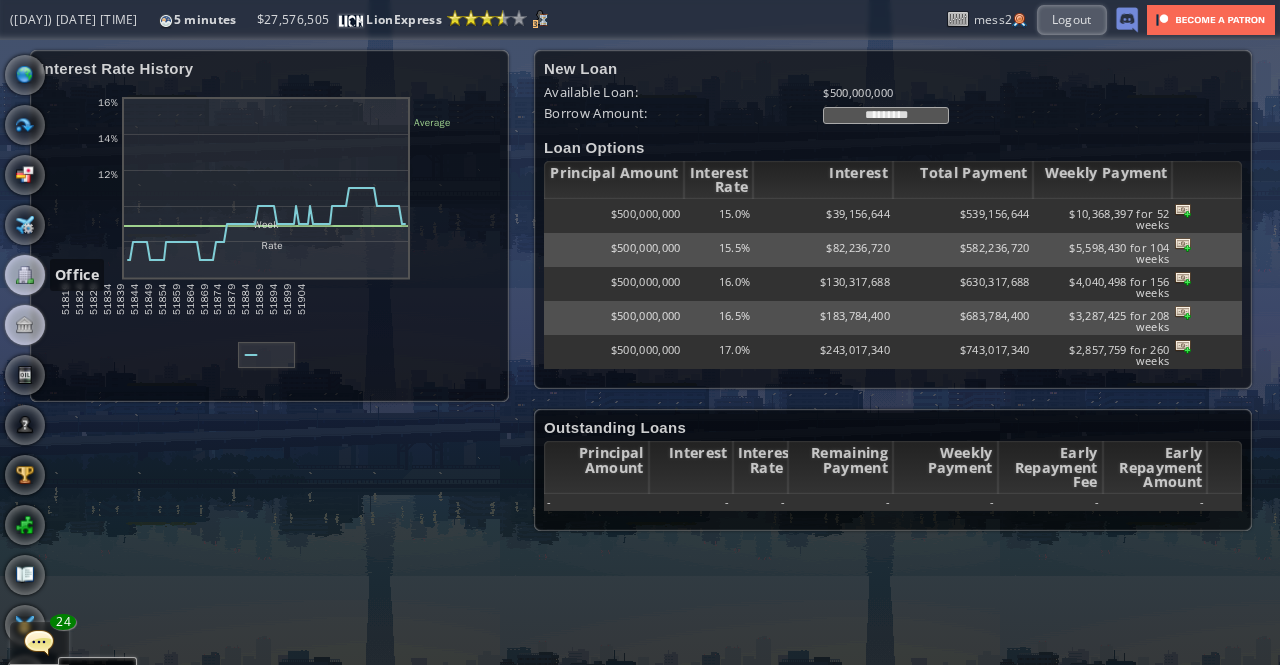 click at bounding box center (25, 275) 